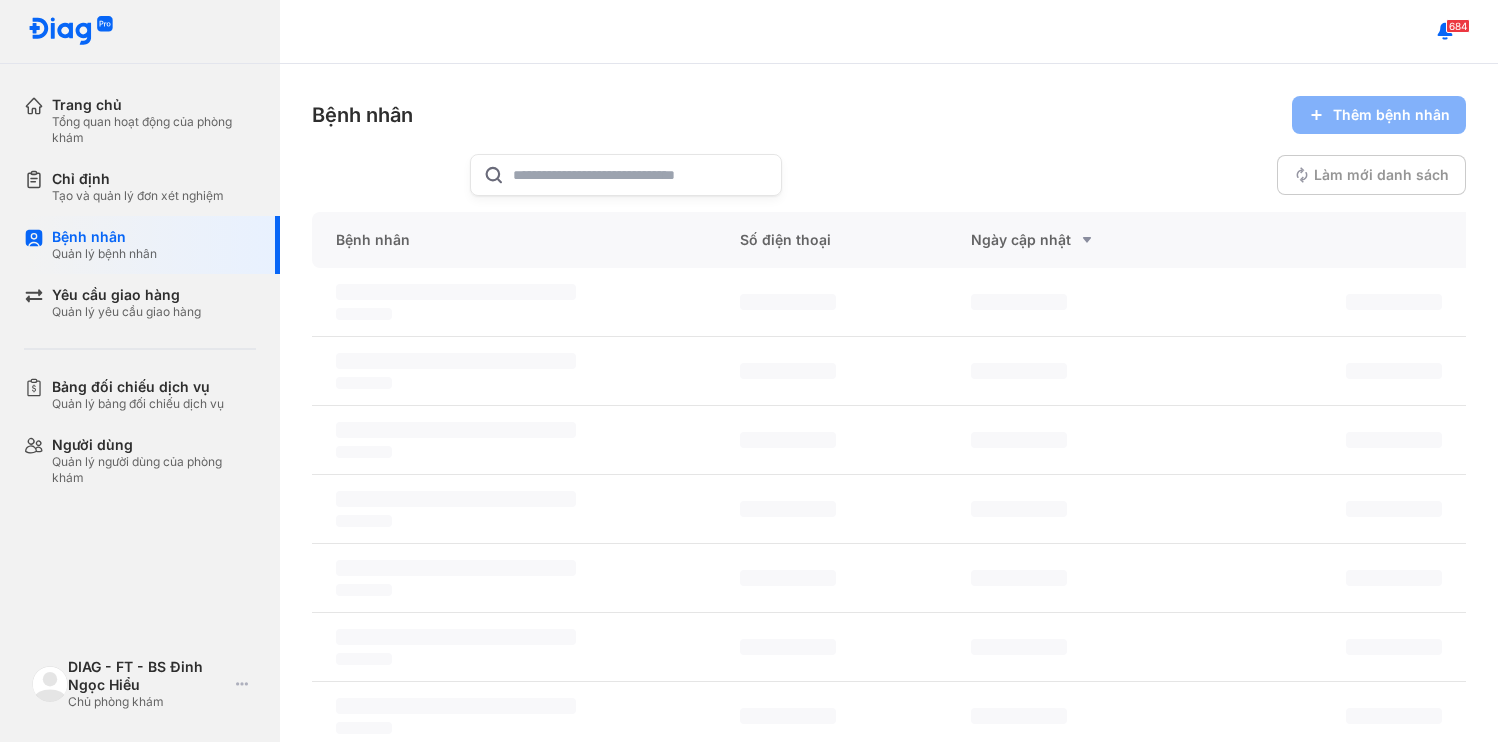 scroll, scrollTop: 0, scrollLeft: 0, axis: both 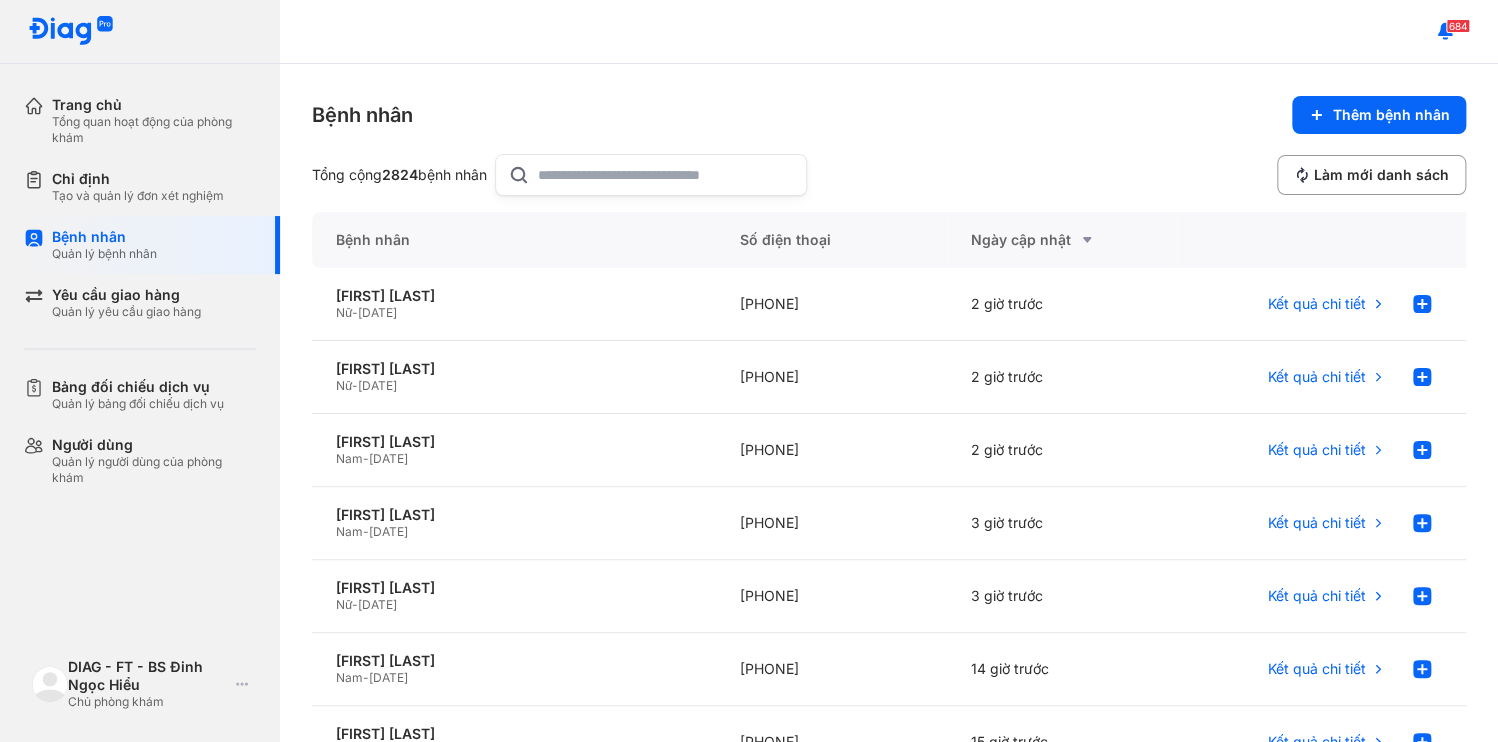 click on "Bệnh nhân Thêm bệnh nhân Tổng cộng  2824  bệnh nhân Làm mới danh sách Bệnh nhân Số điện thoại Ngày cập nhật  HOÀNG VŨ ANH THƯ Nữ  -  25/02/1991 +84703441088 2 giờ trước Kết quả chi tiết ĐẶNG BẢO TRÂN Nữ  -  06/09/1991 +84939816393 2 giờ trước Kết quả chi tiết NGUYỄN ĐỨC HUỆ Nam  -  03/03/1964 +84909762767 2 giờ trước Kết quả chi tiết HUỲNH QUANG THANH TÙNG Nam  -  01/06/1993 +84934047716 3 giờ trước Kết quả chi tiết PHAN LÊ UYÊN ANH Nữ  -  06/01/1992 +84935493107 3 giờ trước Kết quả chi tiết LÊ ANH TUẤN Nam  -  25/12/1997 +84902613401 14 giờ trước Kết quả chi tiết PHẠM HUỲNH THƯ Nữ  -  22/11/1993 +84938509005 15 giờ trước Kết quả chi tiết NGUYỄN TRUNG KIÊN Nam  -  12/09/1982 +84907541995 16 giờ trước Kết quả chi tiết TRƯƠNG THỊ MỸ DUNG Nữ  -  30/07/1958 +84778969639 16 giờ trước Kết quả chi tiết LÊ PHAN HẢI YẾN Nữ  -  1 2 3 4" at bounding box center (889, 403) 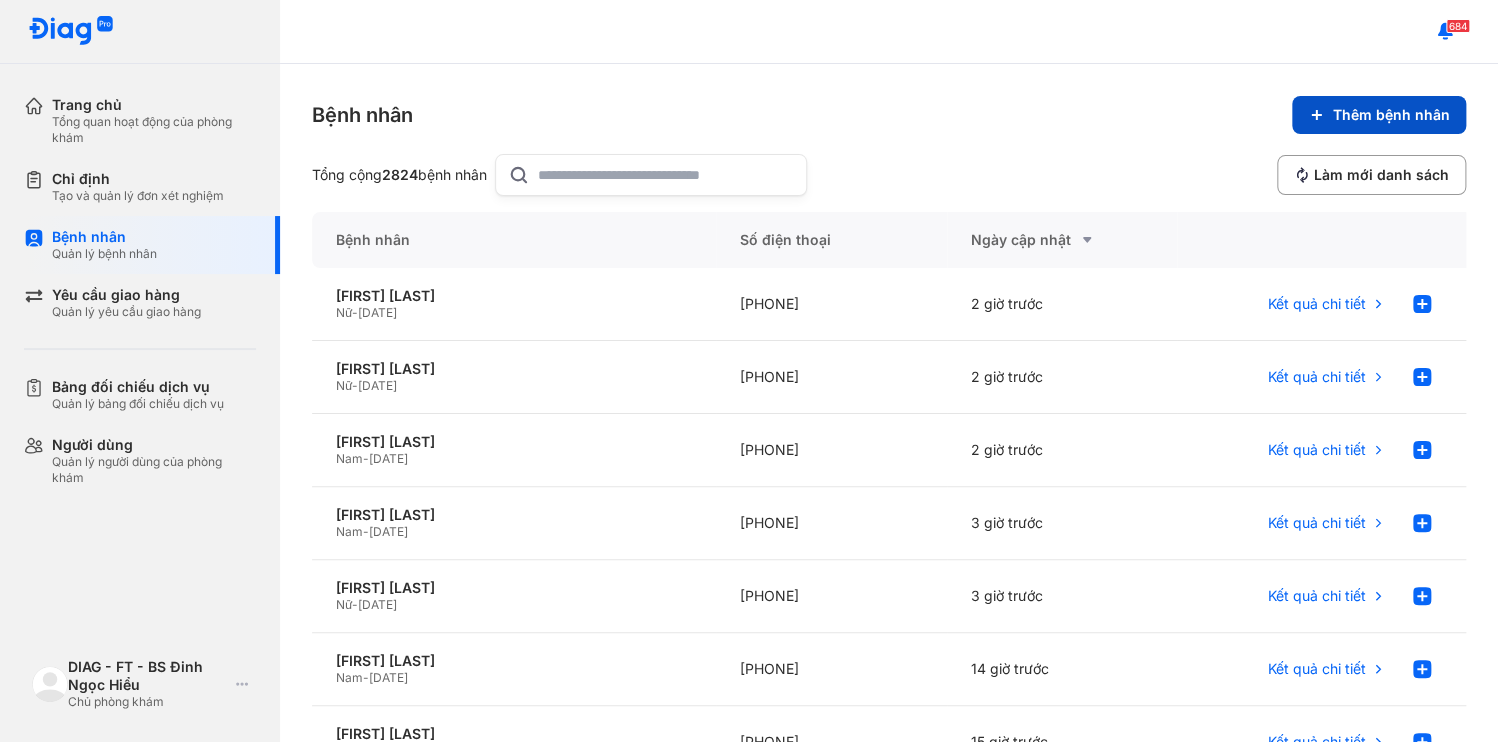 click on "Thêm bệnh nhân" at bounding box center (1379, 115) 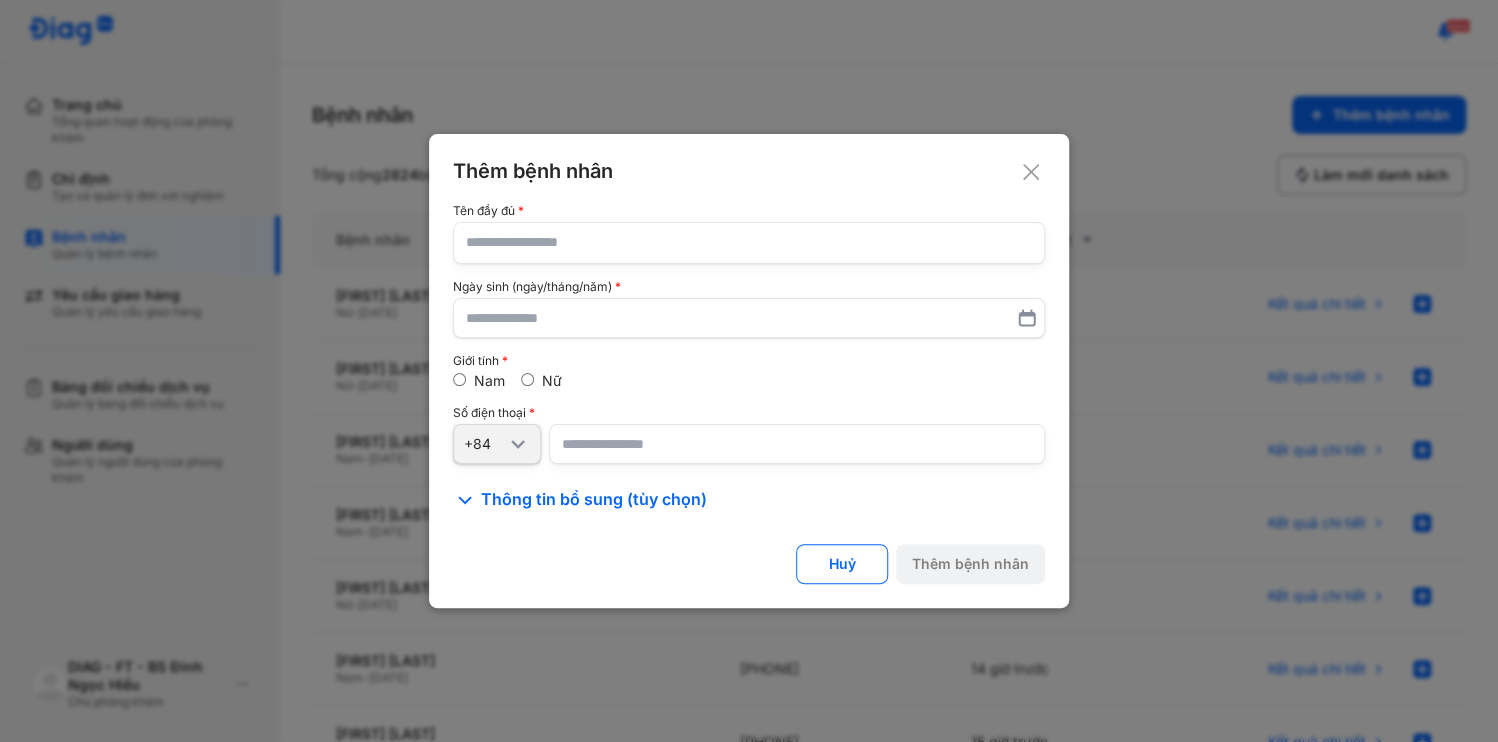 type 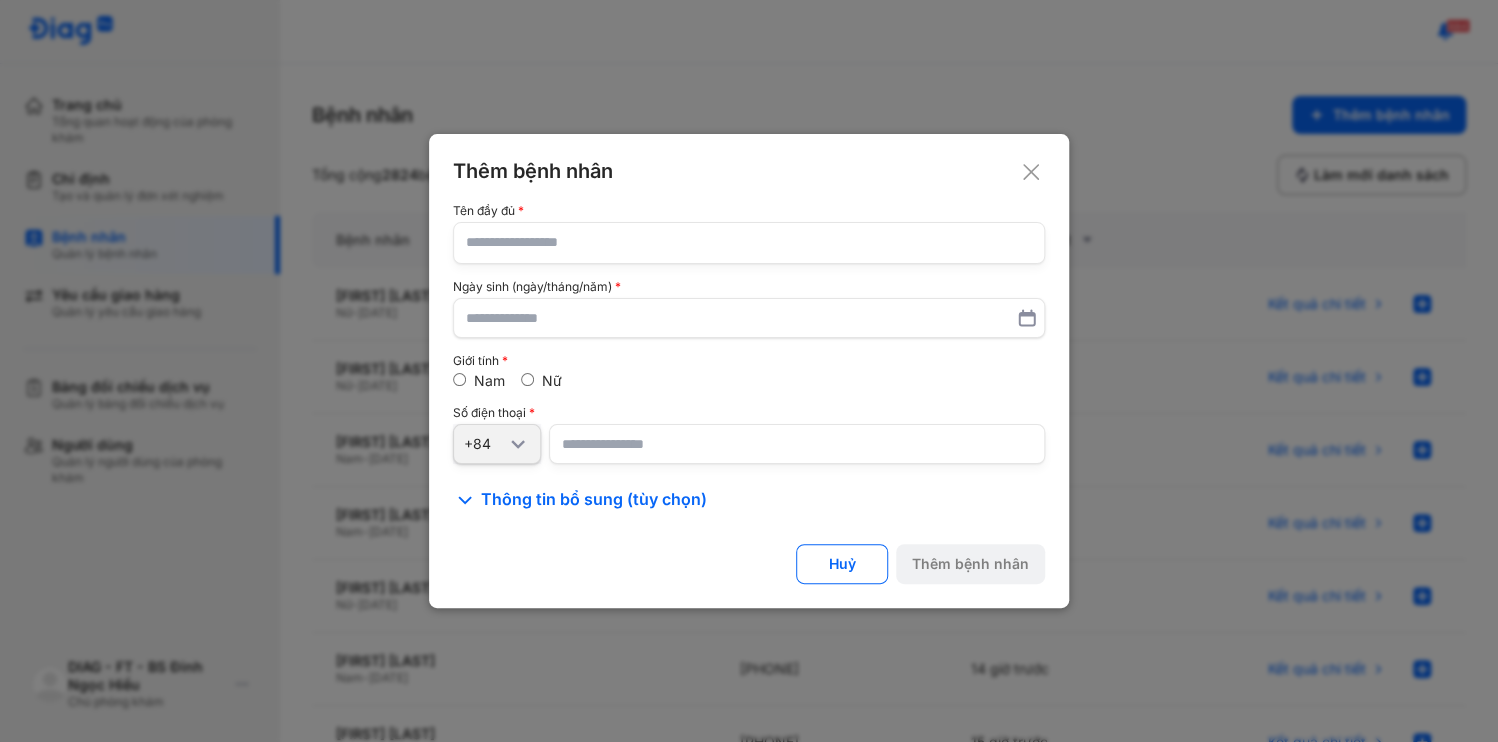 click 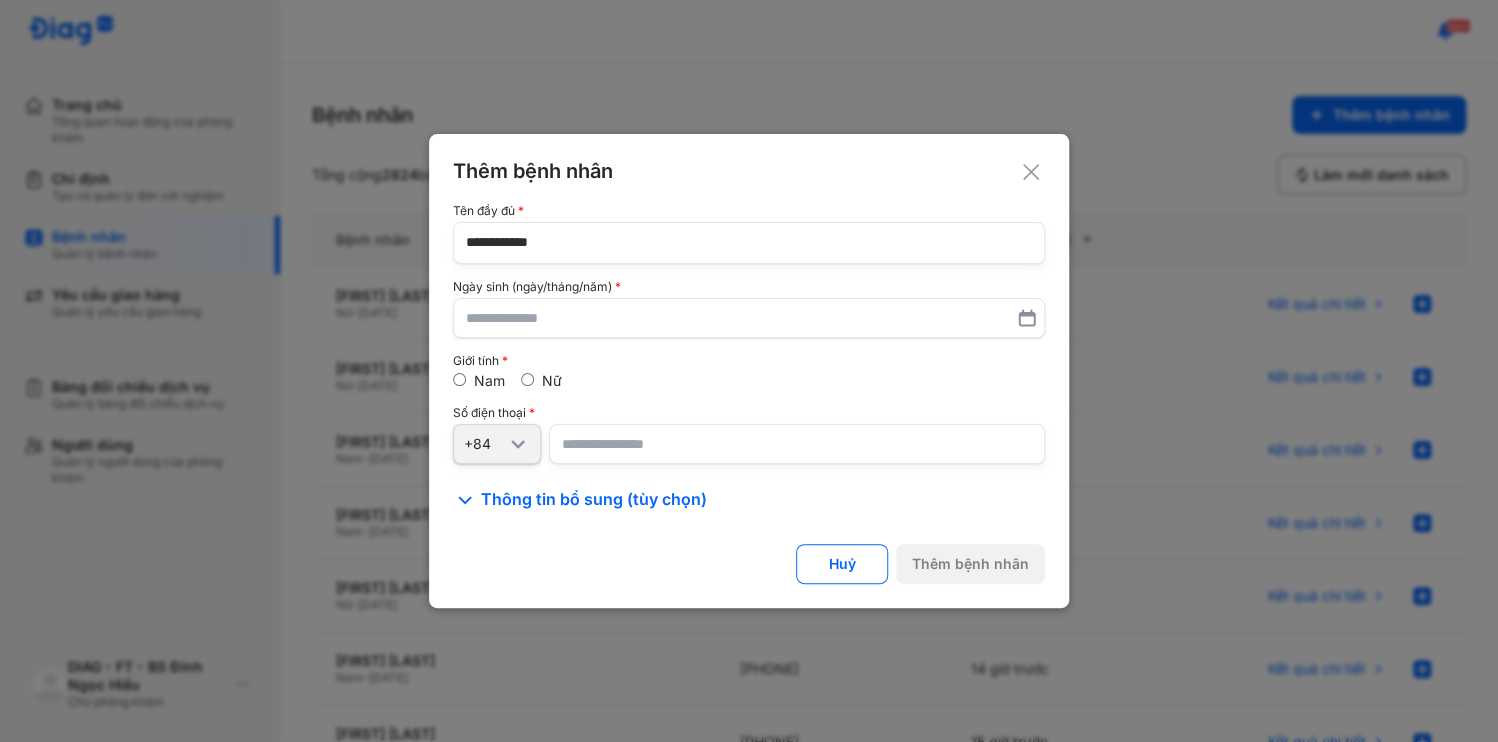 type on "**********" 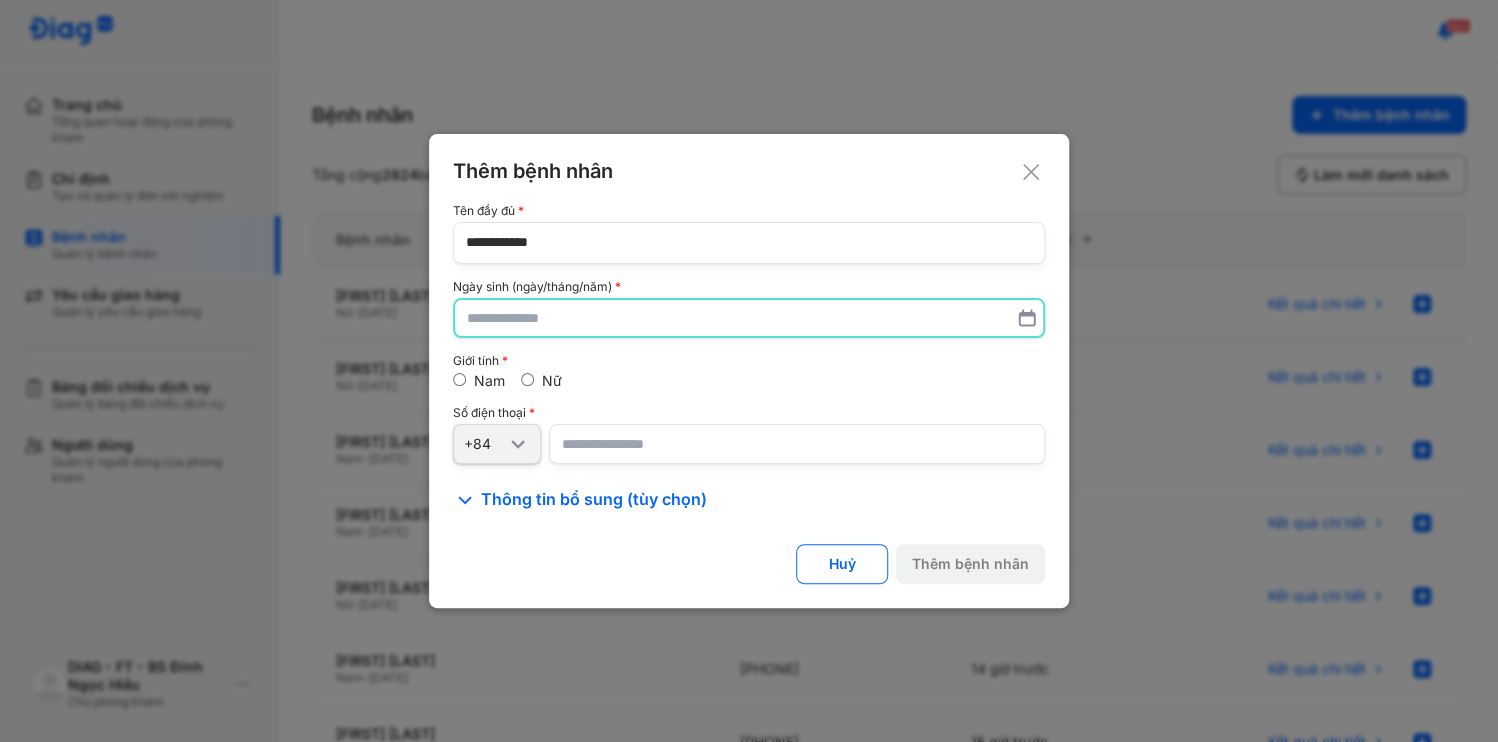 click at bounding box center (749, 318) 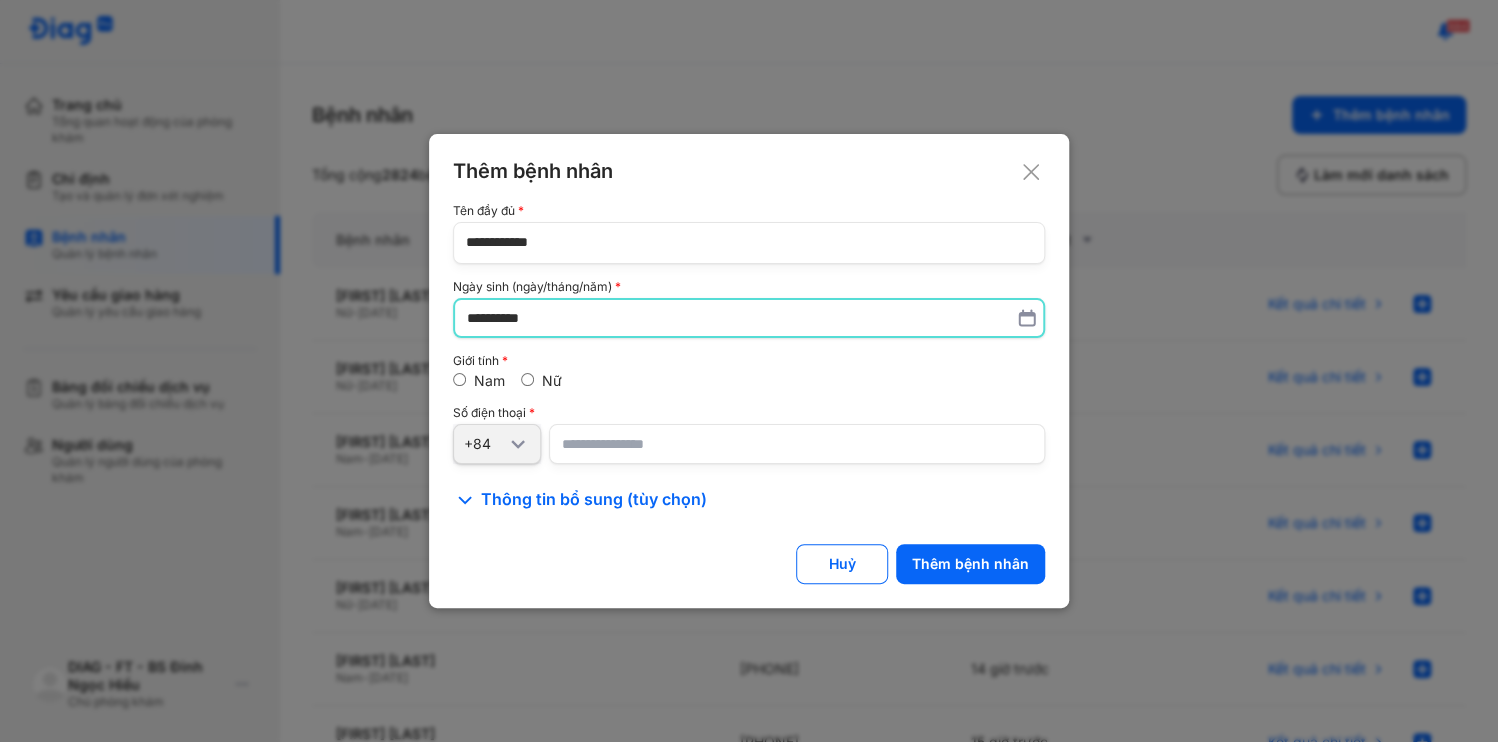 type on "**********" 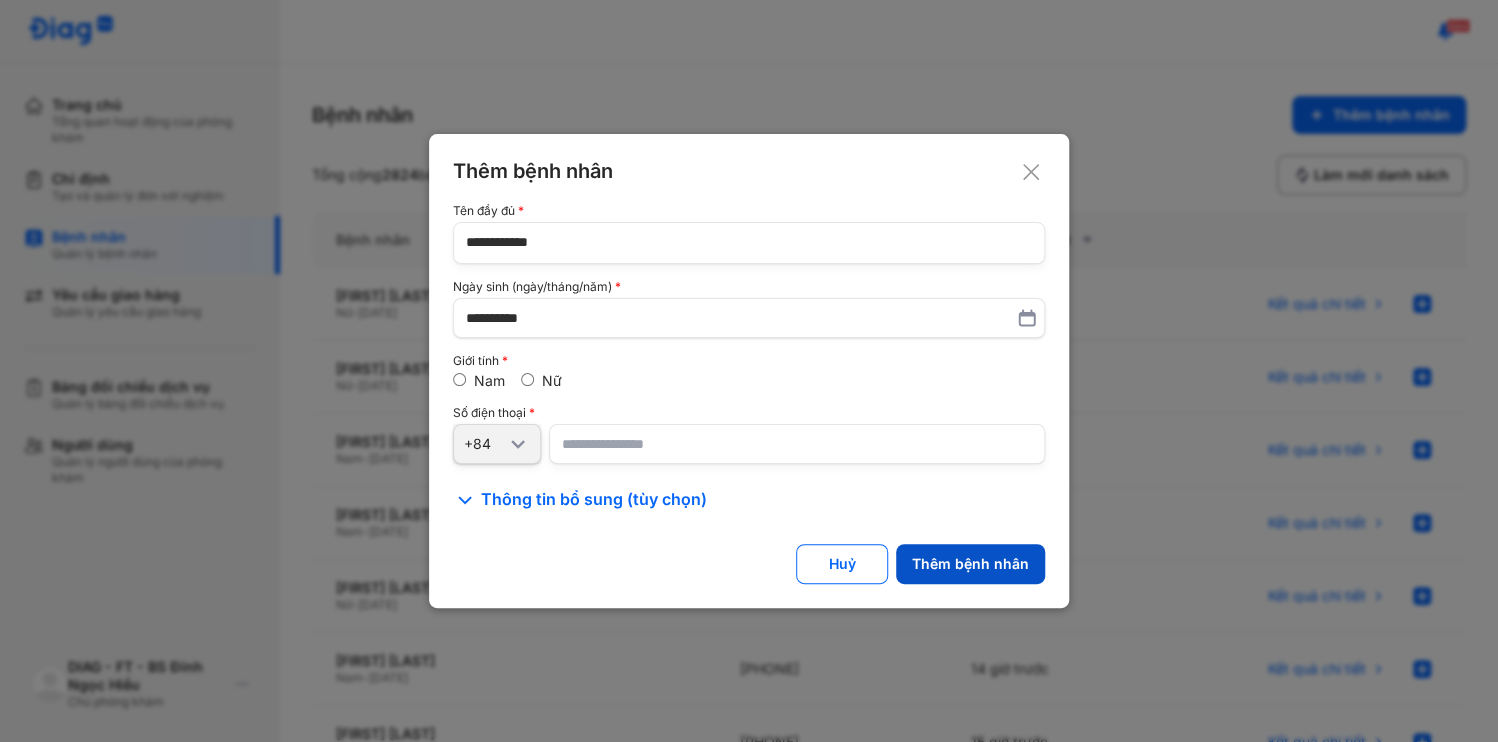 click on "Thêm bệnh nhân" at bounding box center [970, 564] 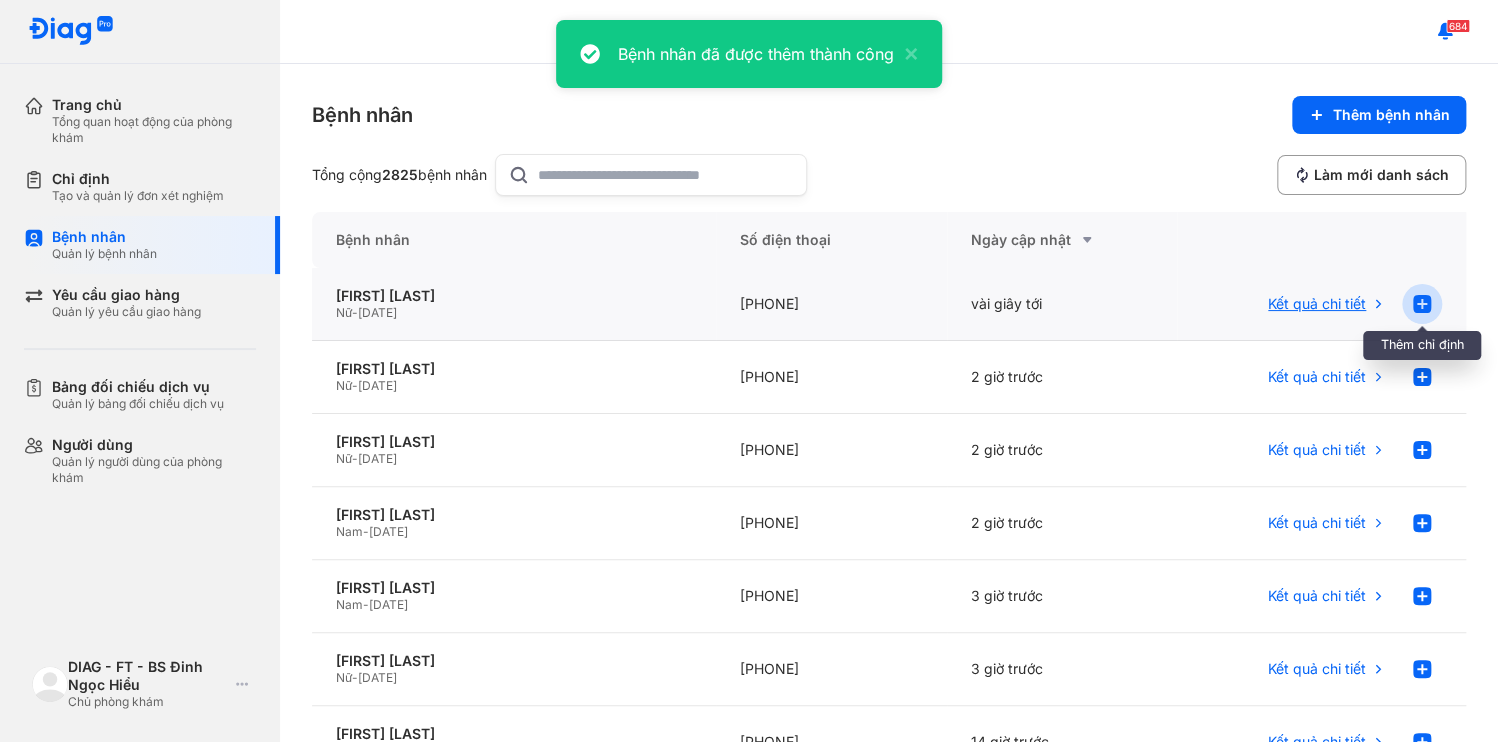 click 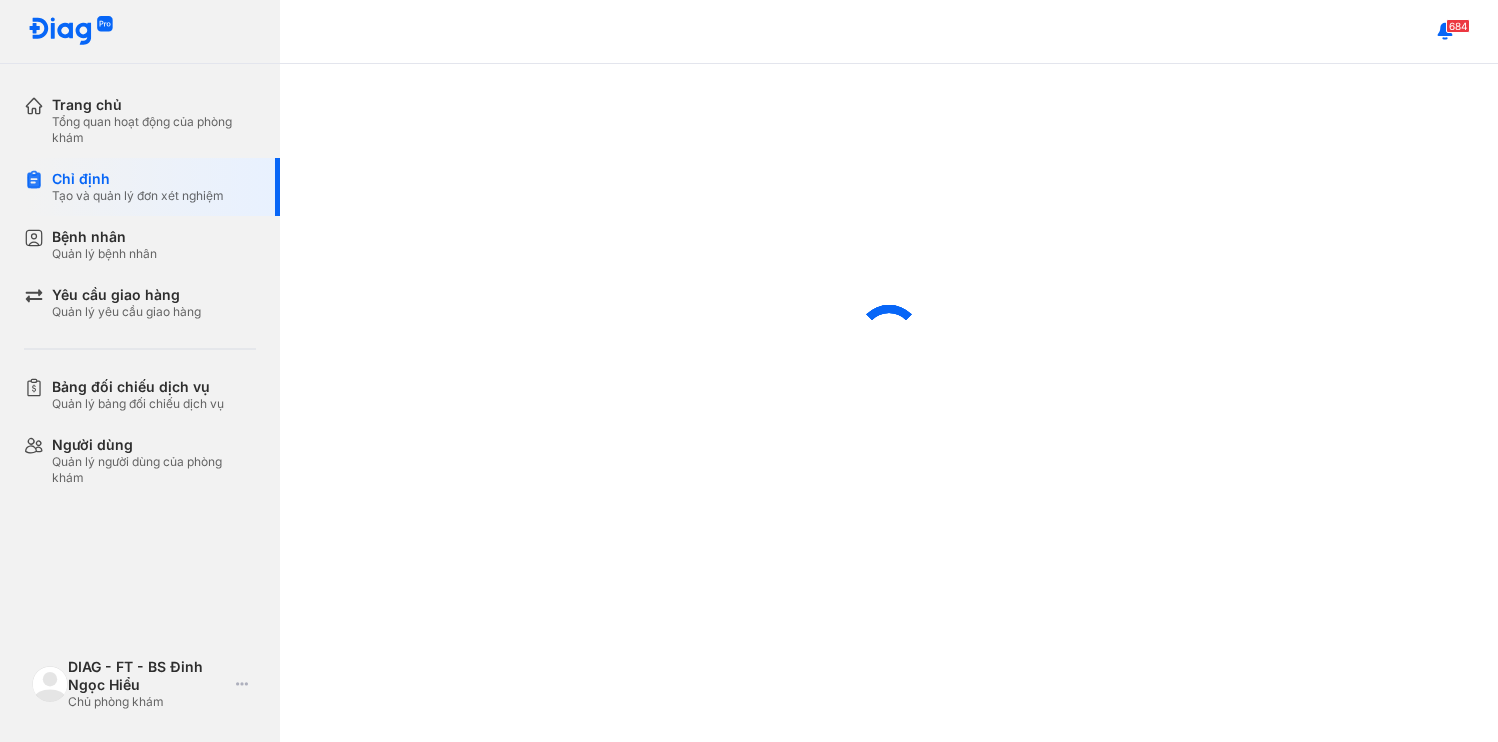 scroll, scrollTop: 0, scrollLeft: 0, axis: both 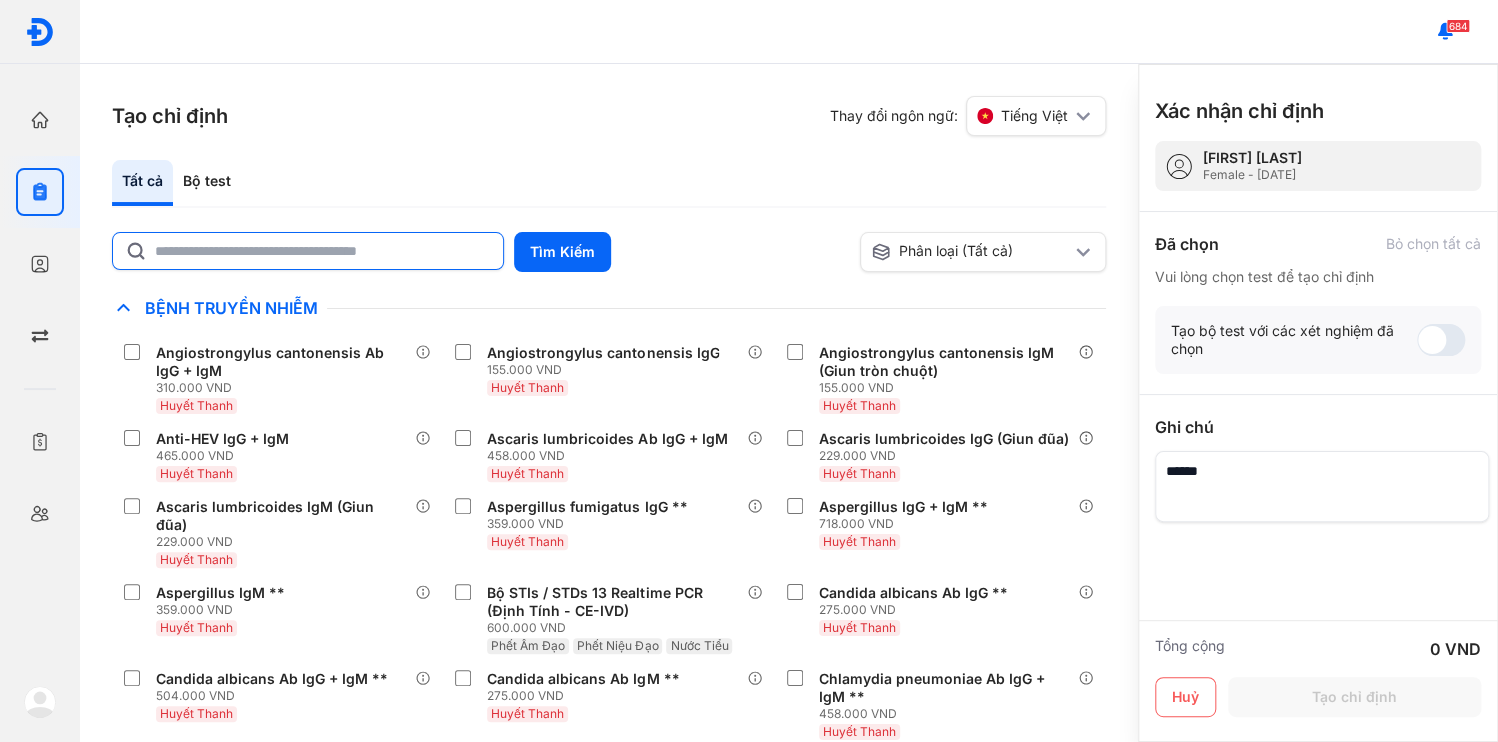 click 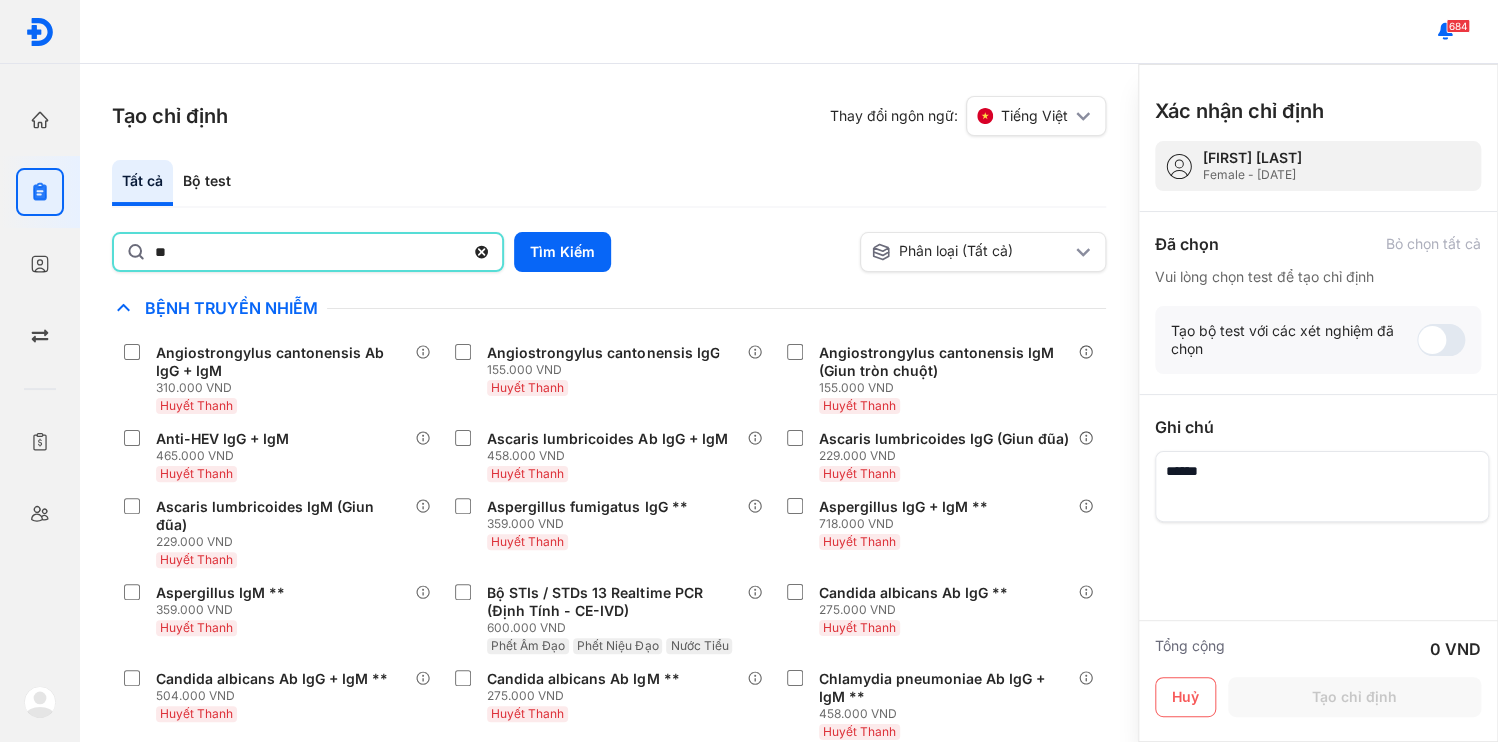 type on "**" 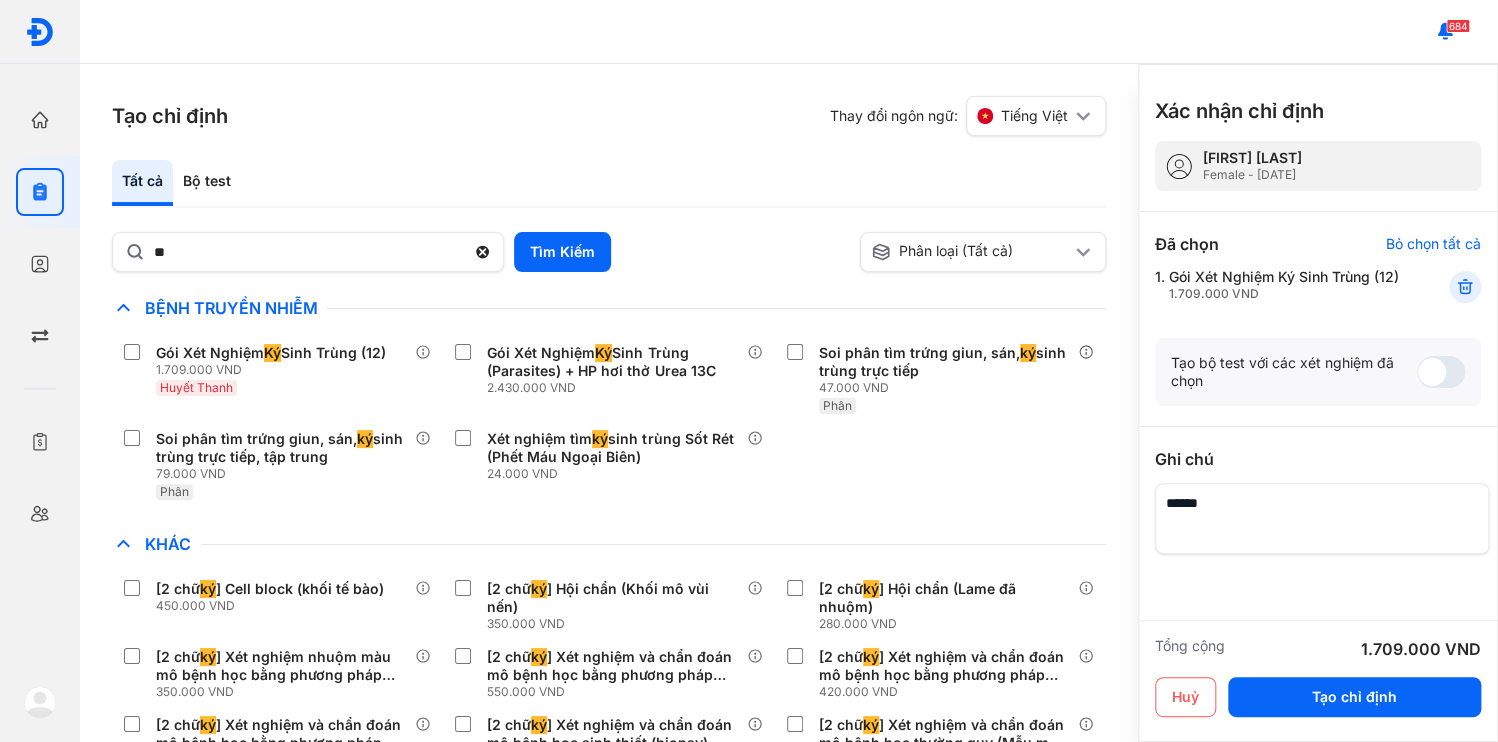 click at bounding box center (1322, 518) 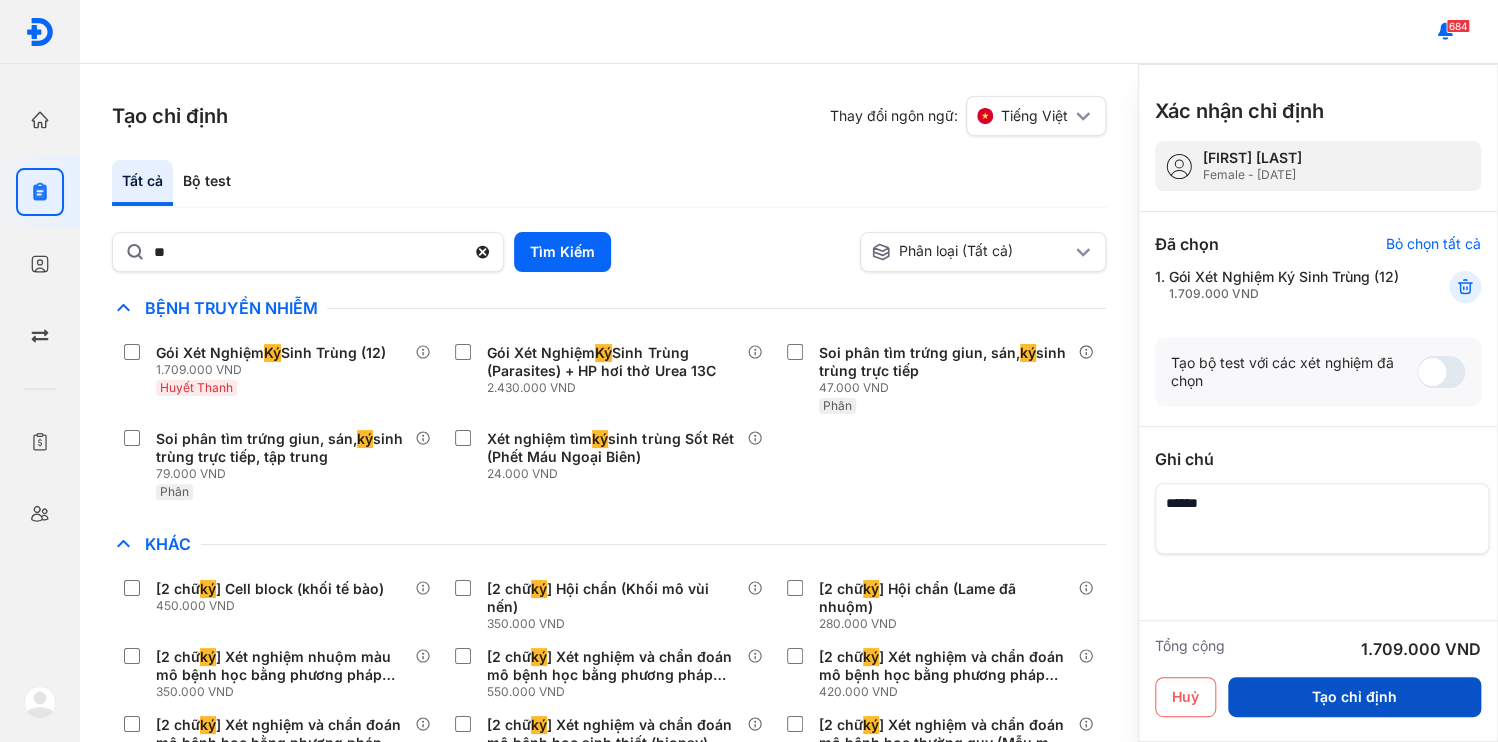 click on "Tạo chỉ định" at bounding box center [1354, 697] 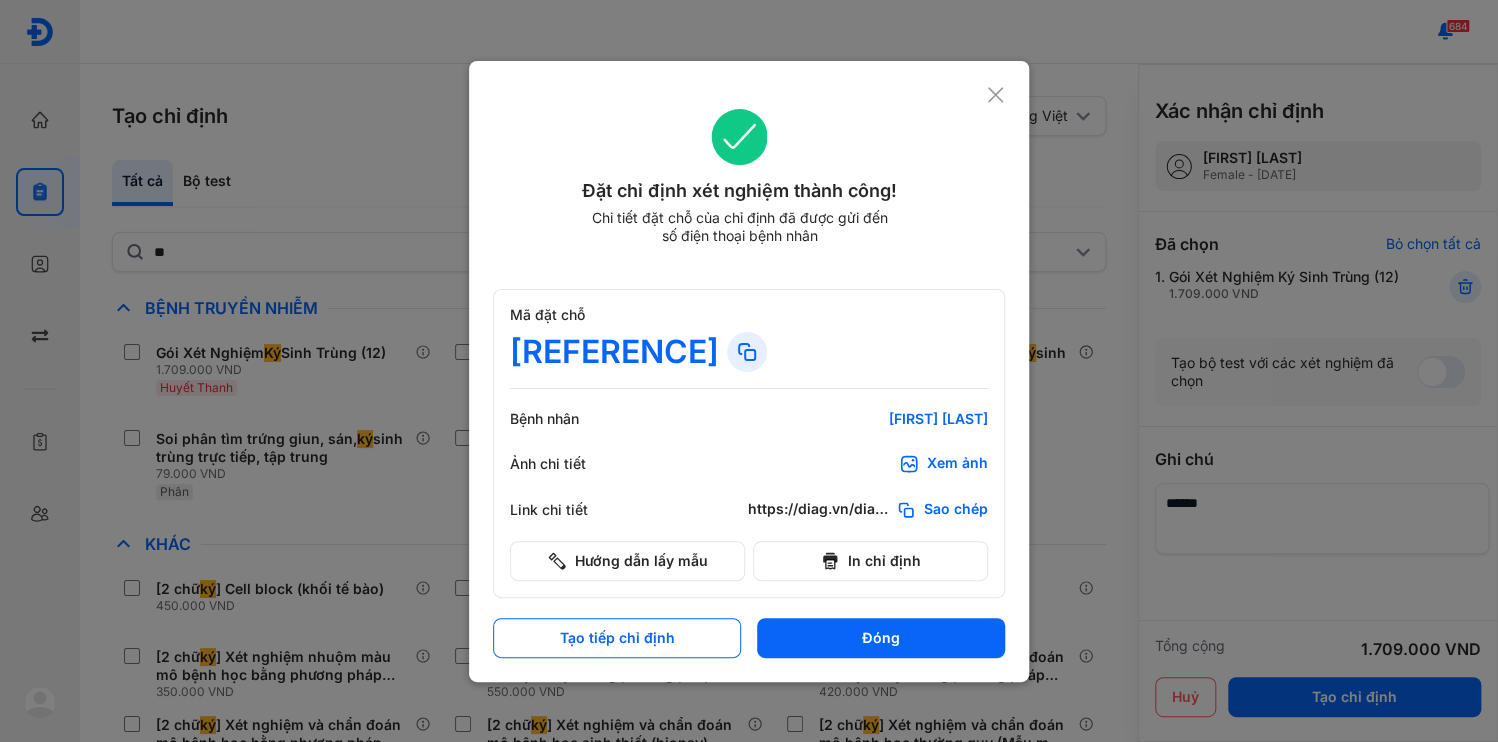 click on "Sao chép" 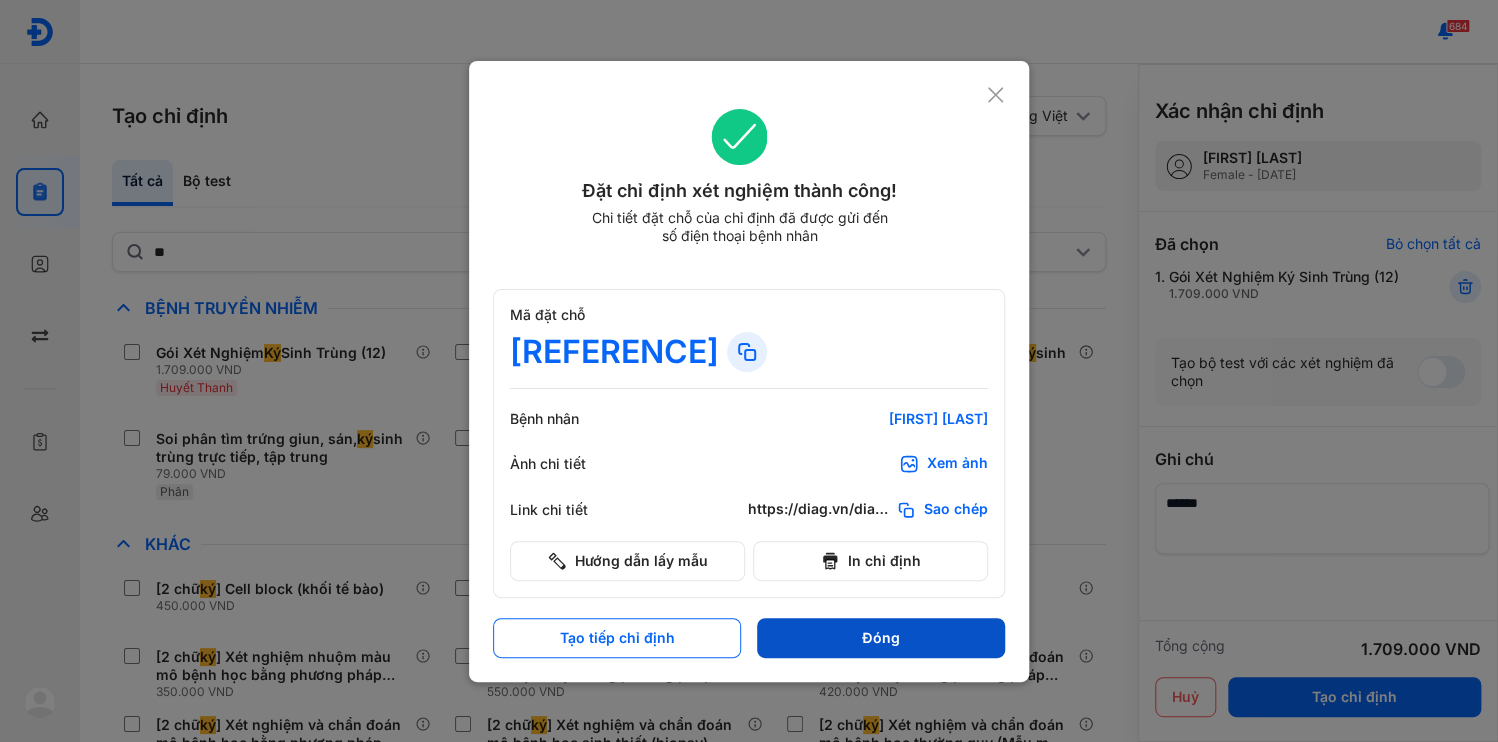click on "Đóng" at bounding box center [881, 638] 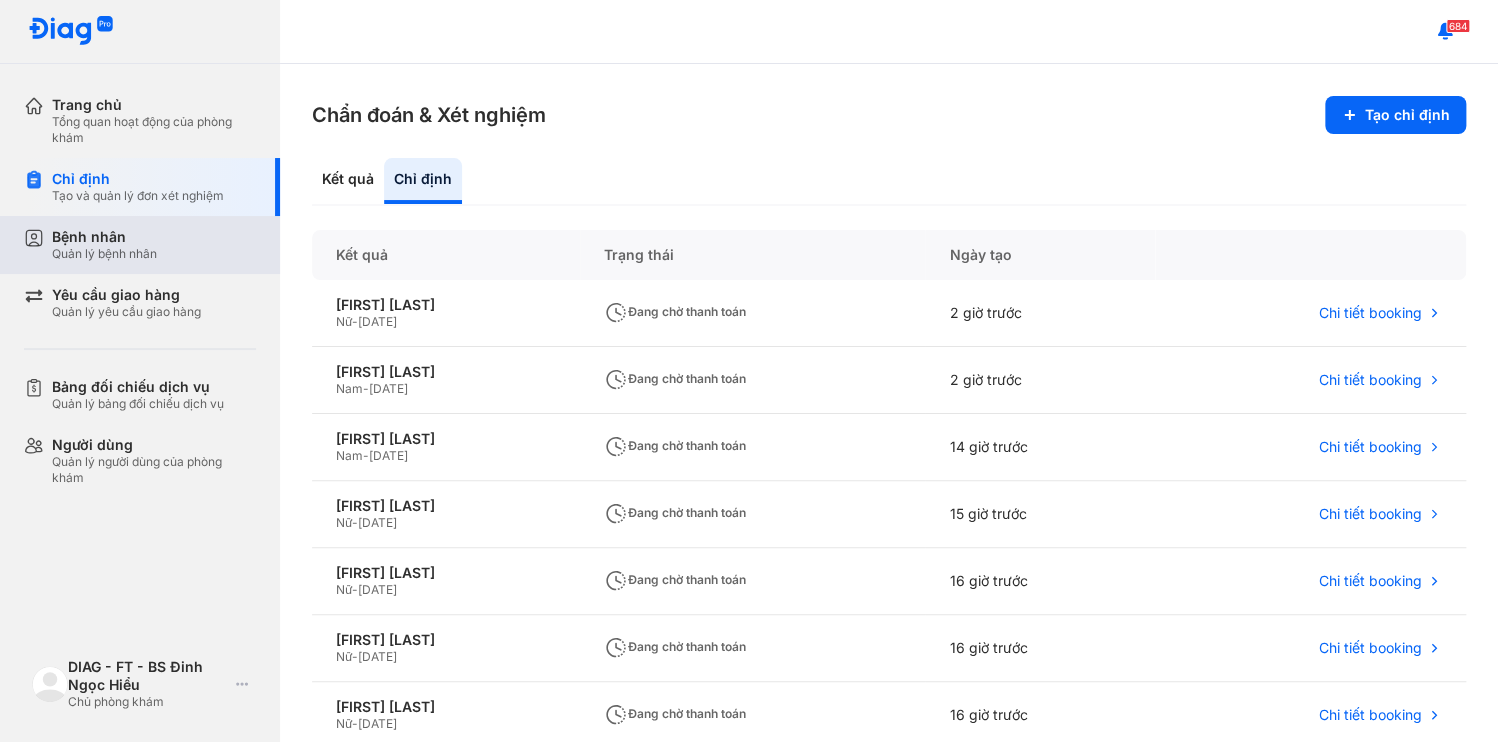 click on "Bệnh nhân Quản lý bệnh nhân" at bounding box center (154, 245) 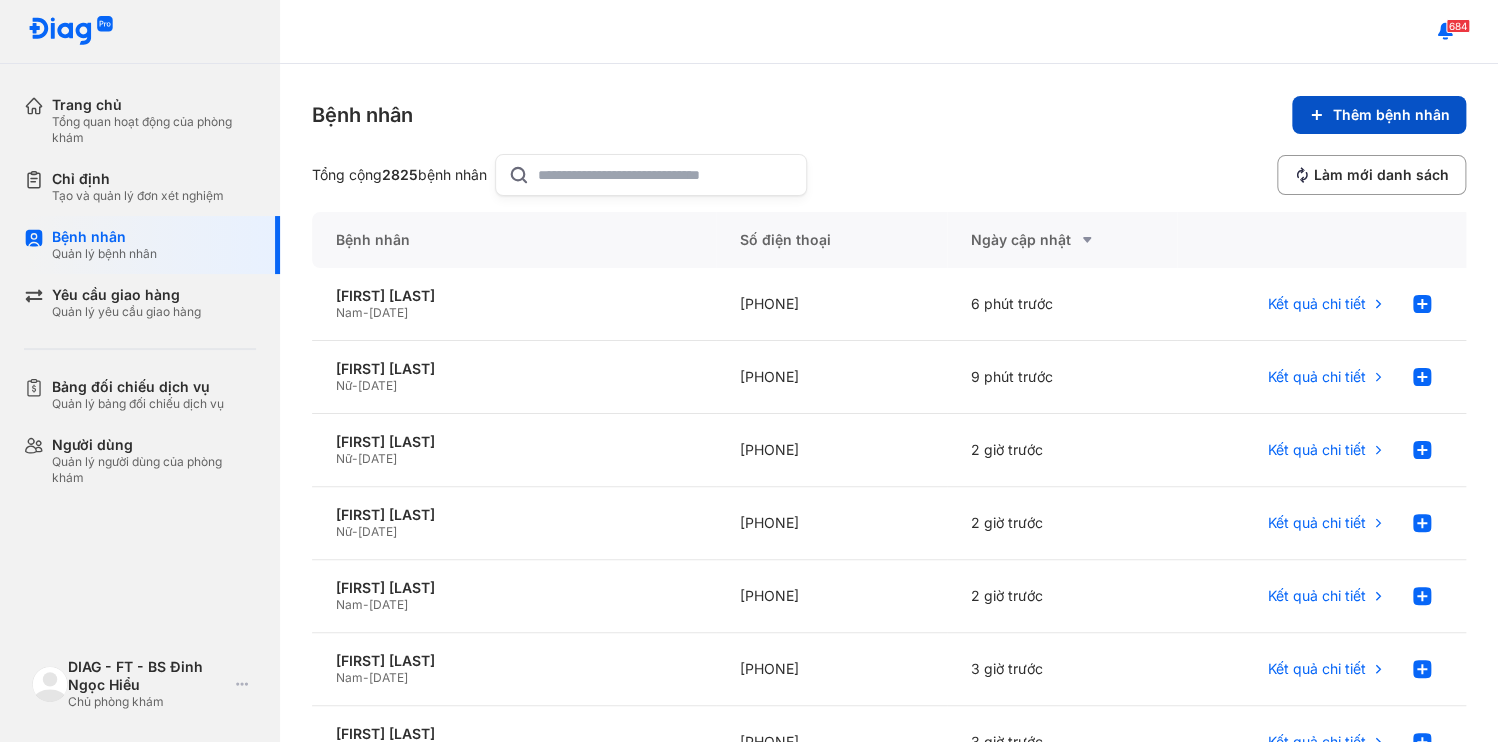 click on "Thêm bệnh nhân" 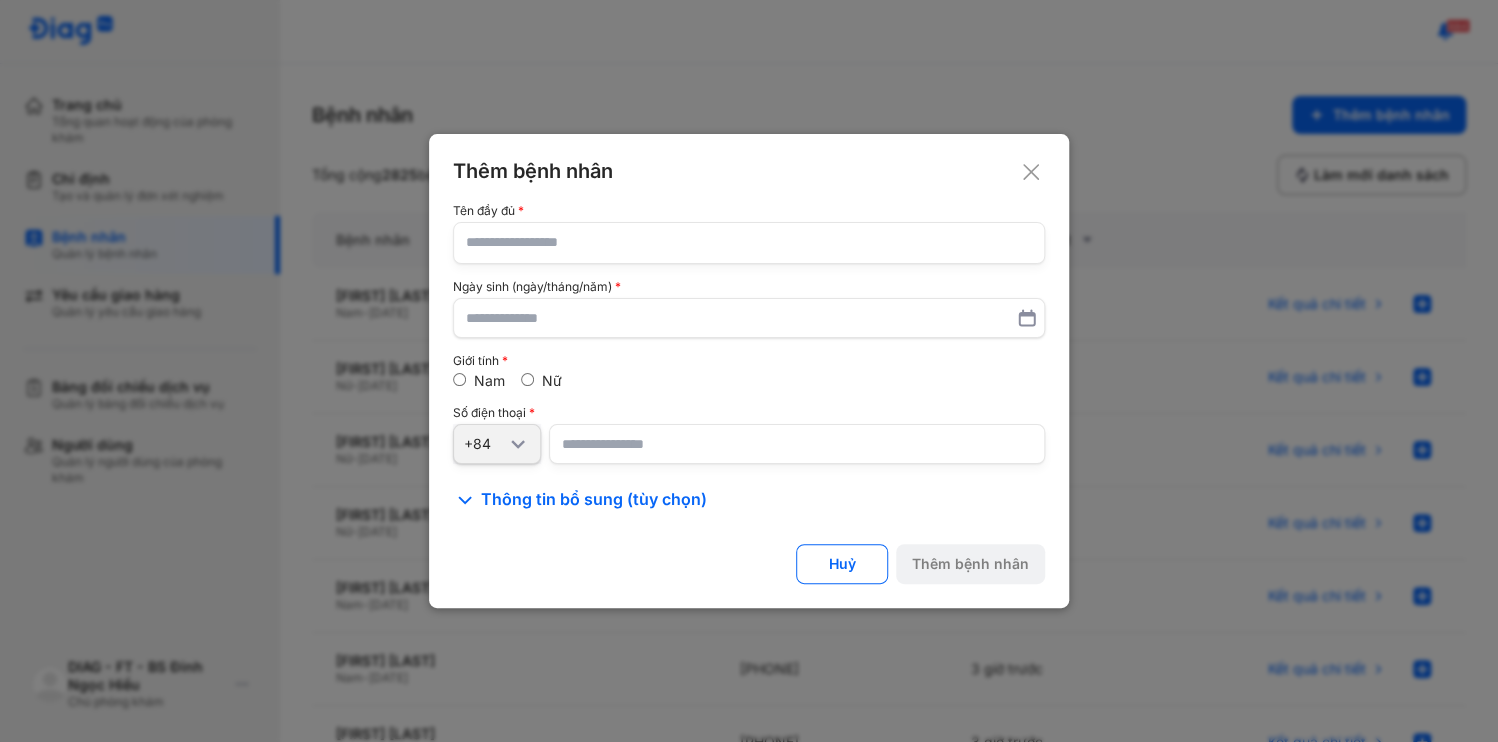 type 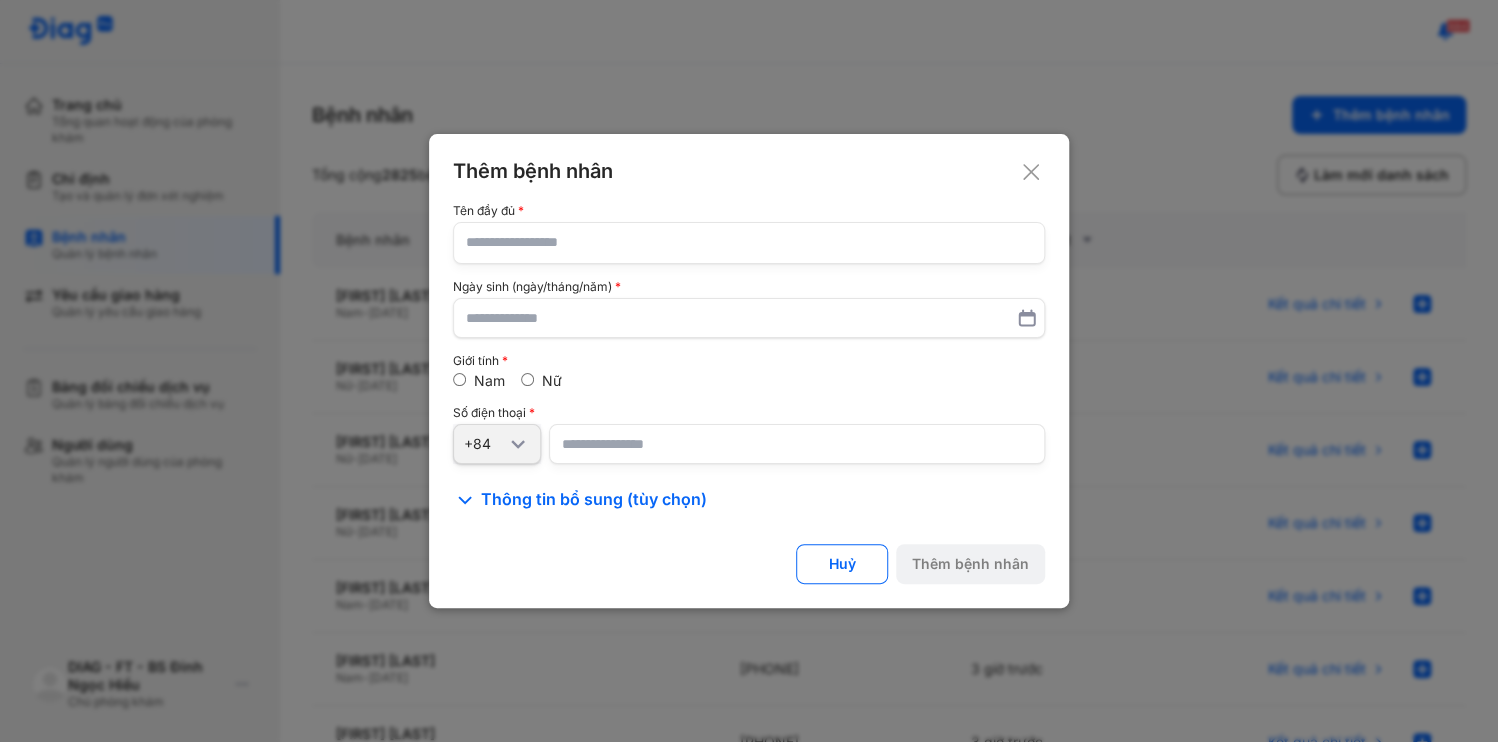 click 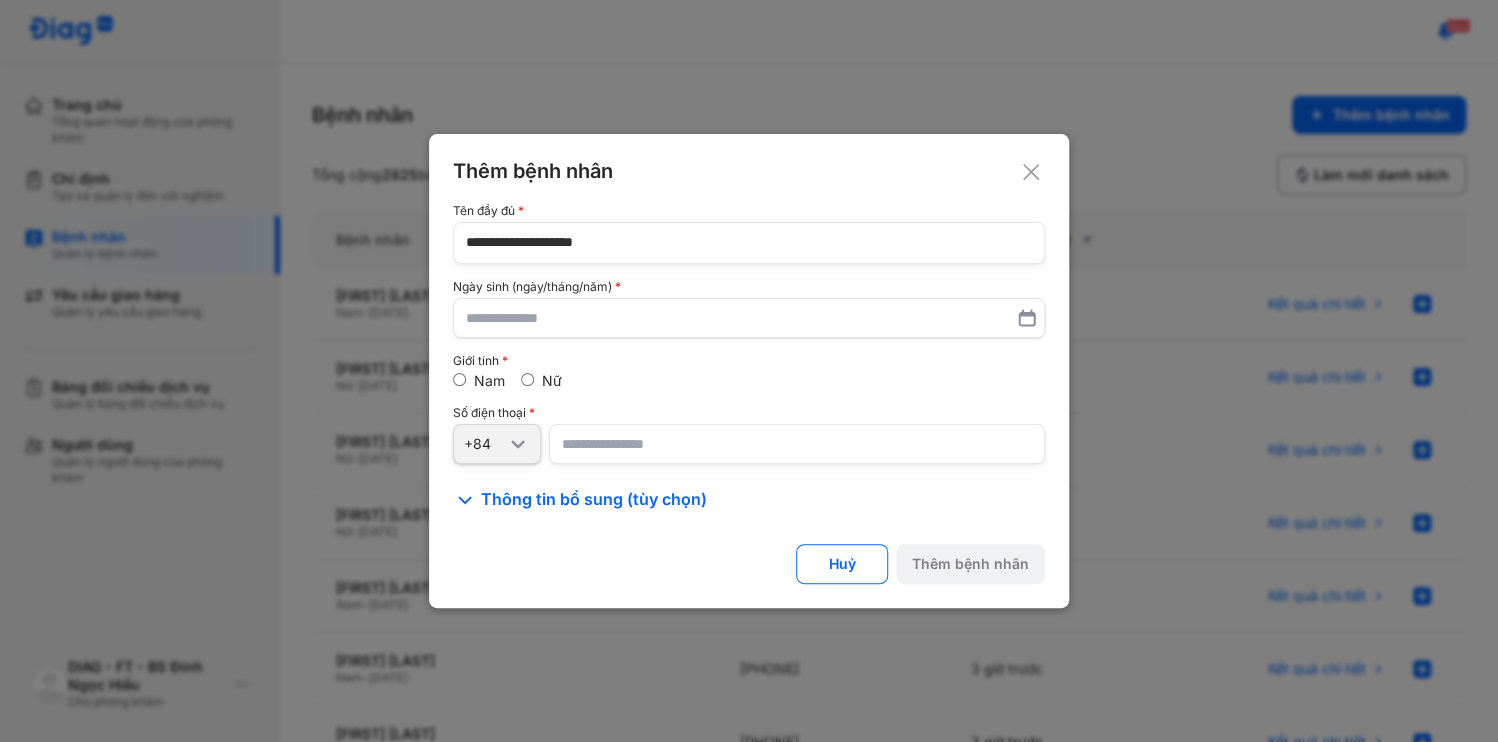 type on "**********" 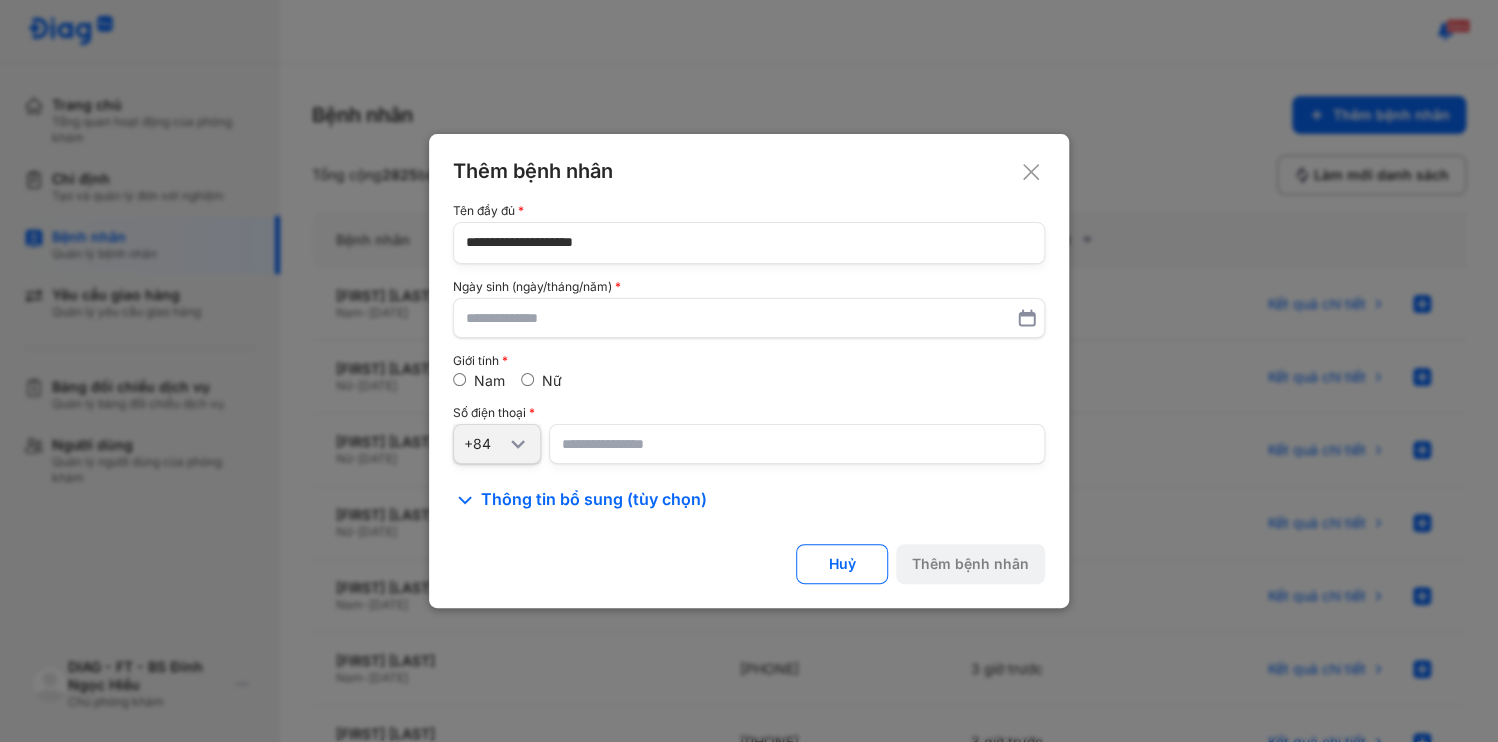 click at bounding box center [797, 444] 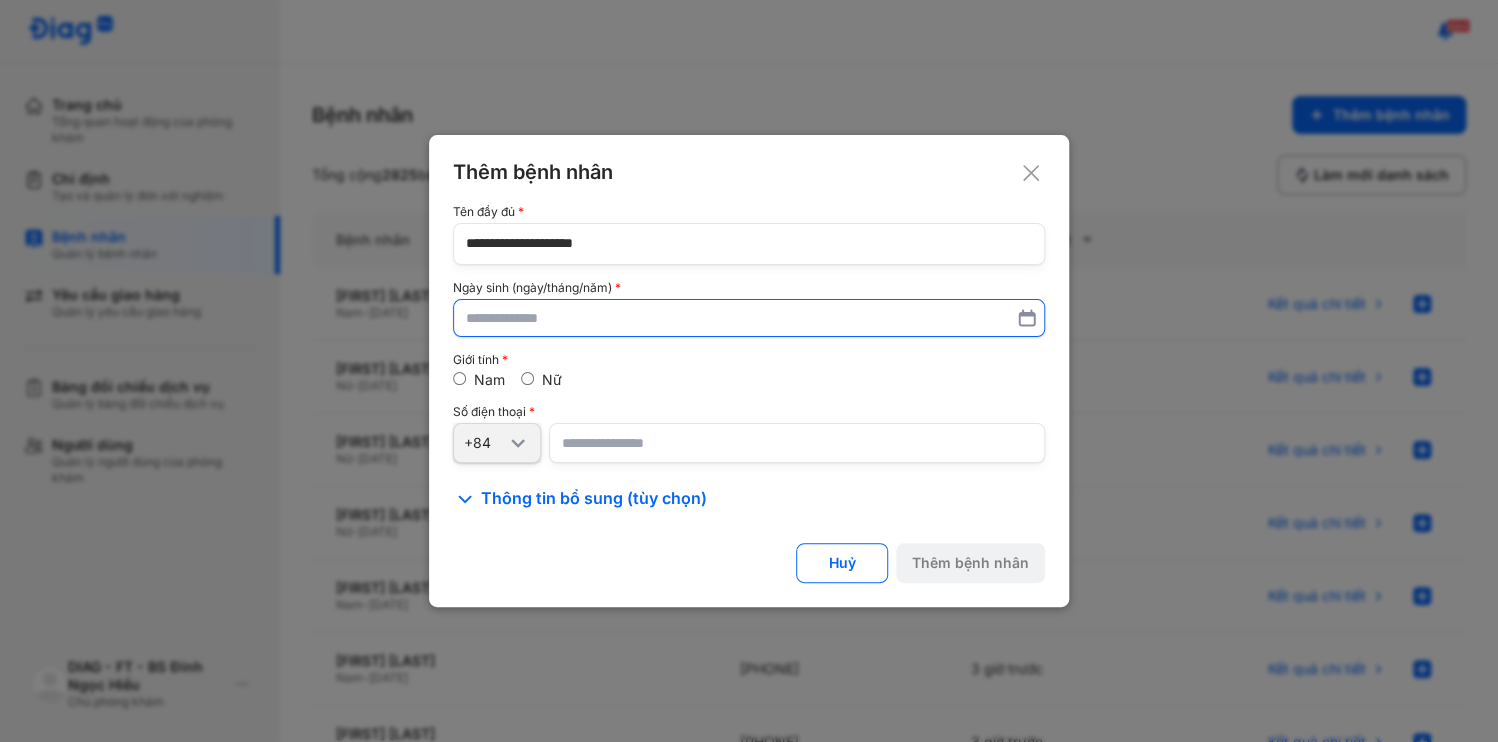 click at bounding box center (749, 318) 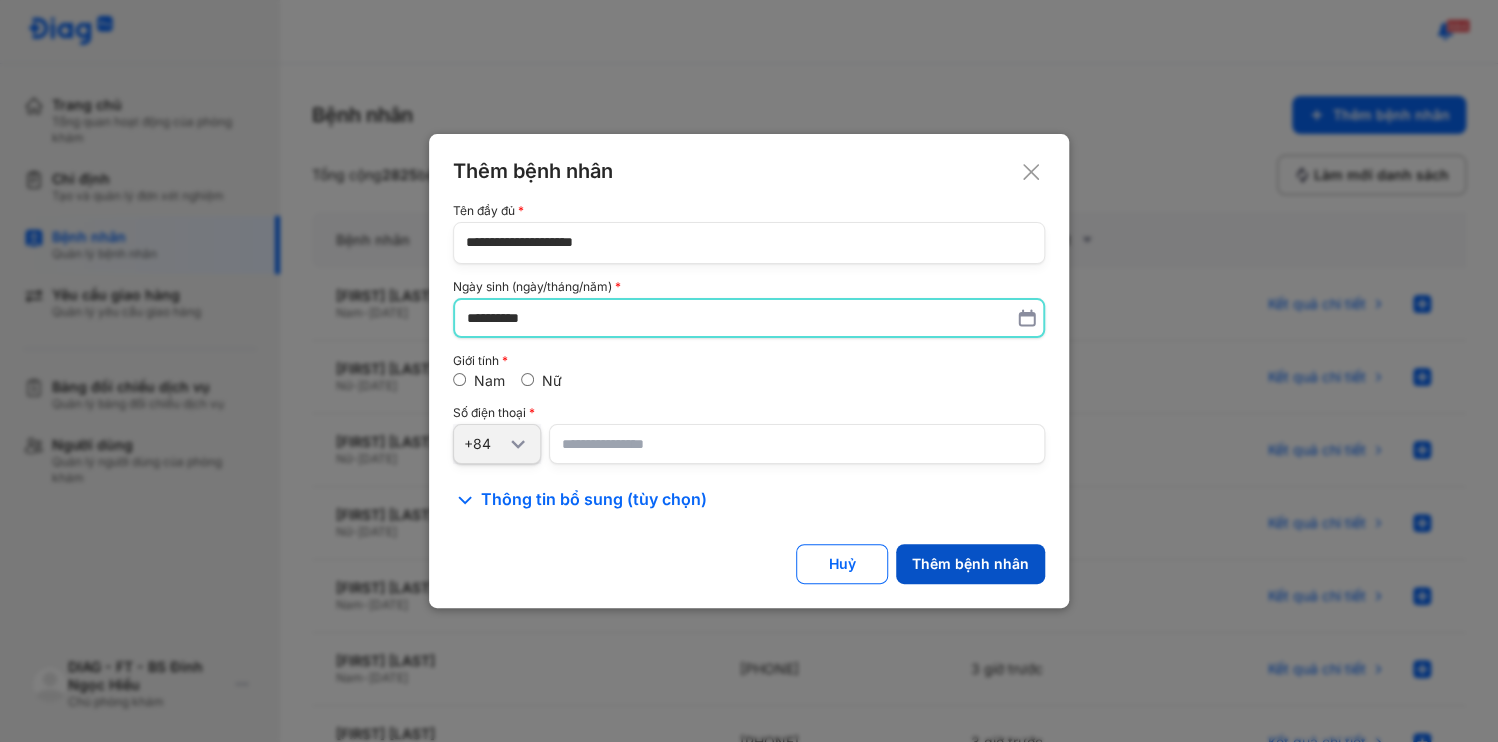 type on "**********" 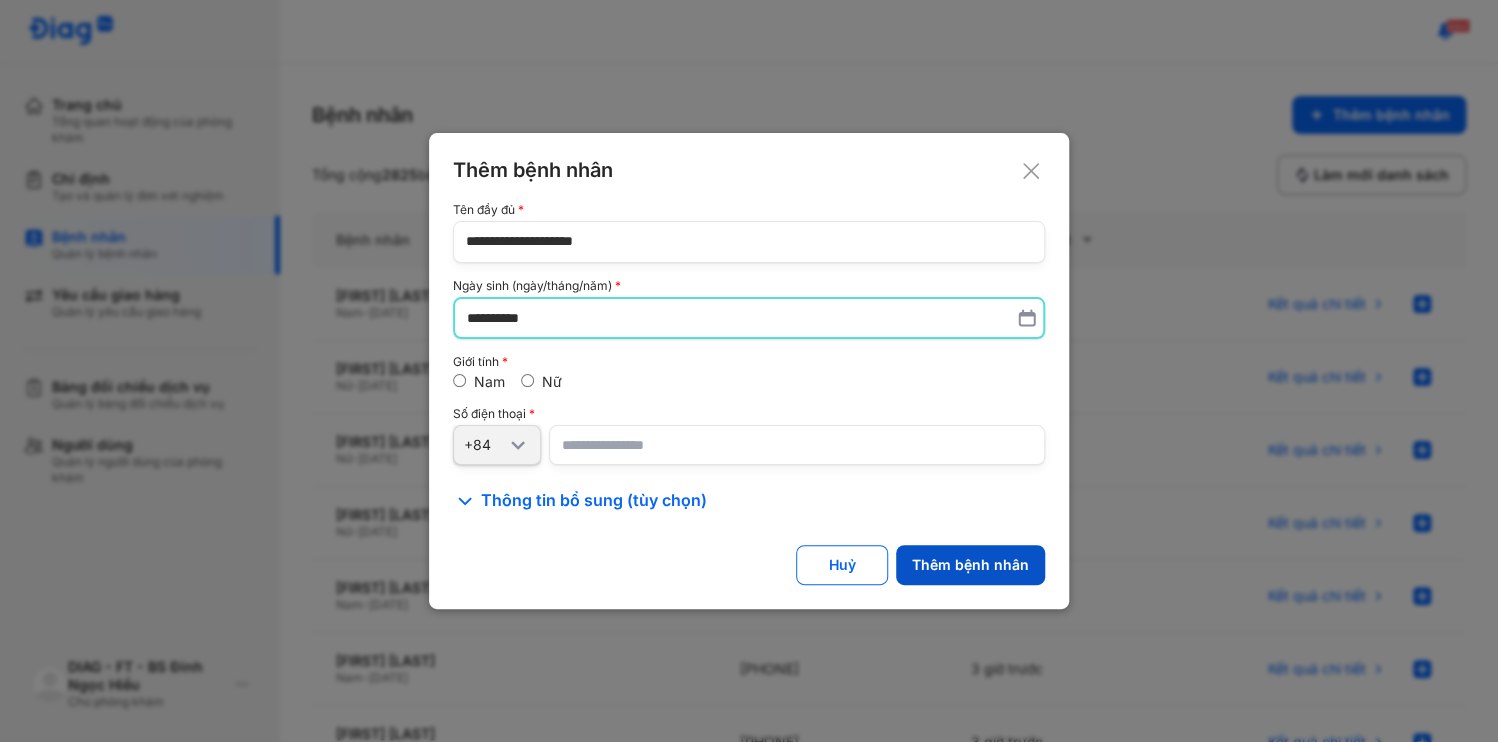 click on "Thêm bệnh nhân" 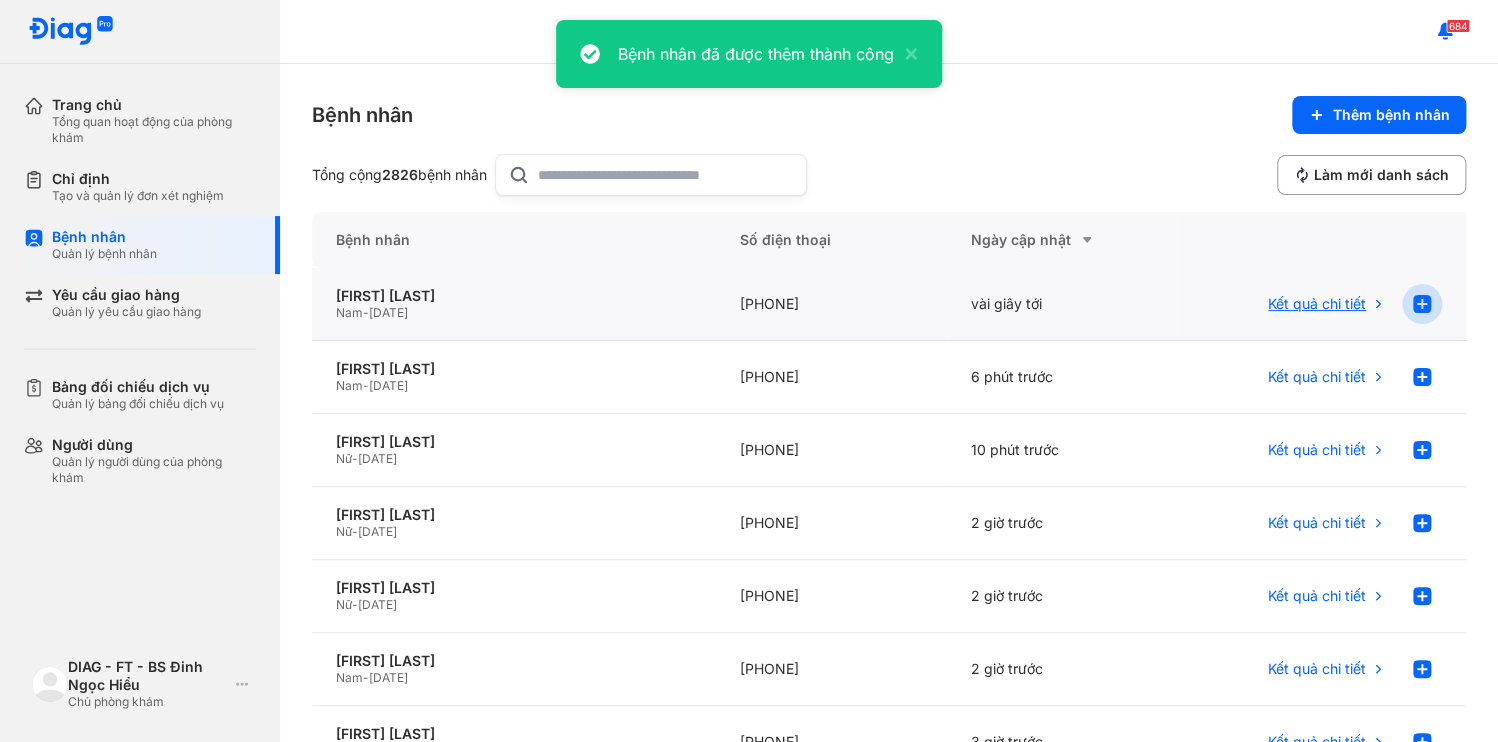 click 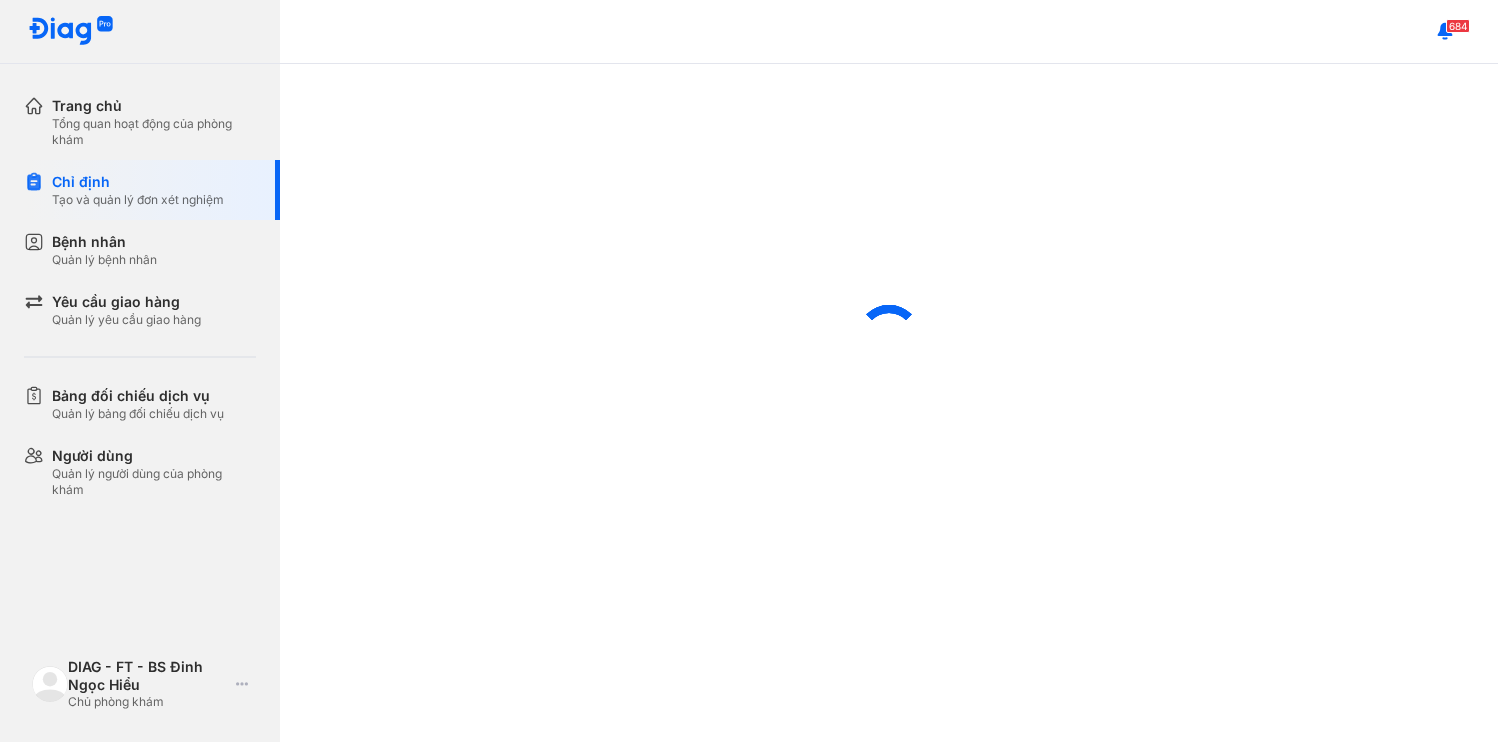 scroll, scrollTop: 0, scrollLeft: 0, axis: both 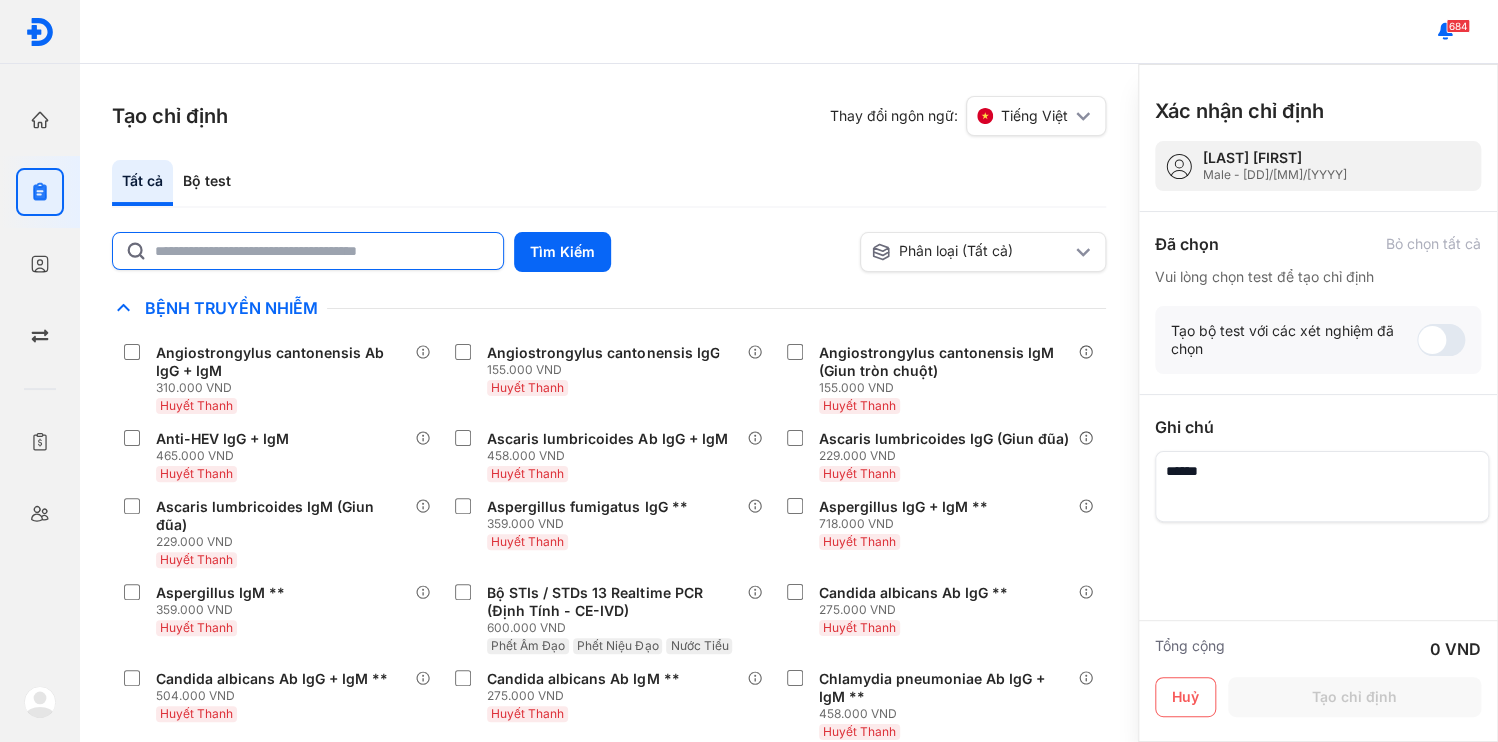 click 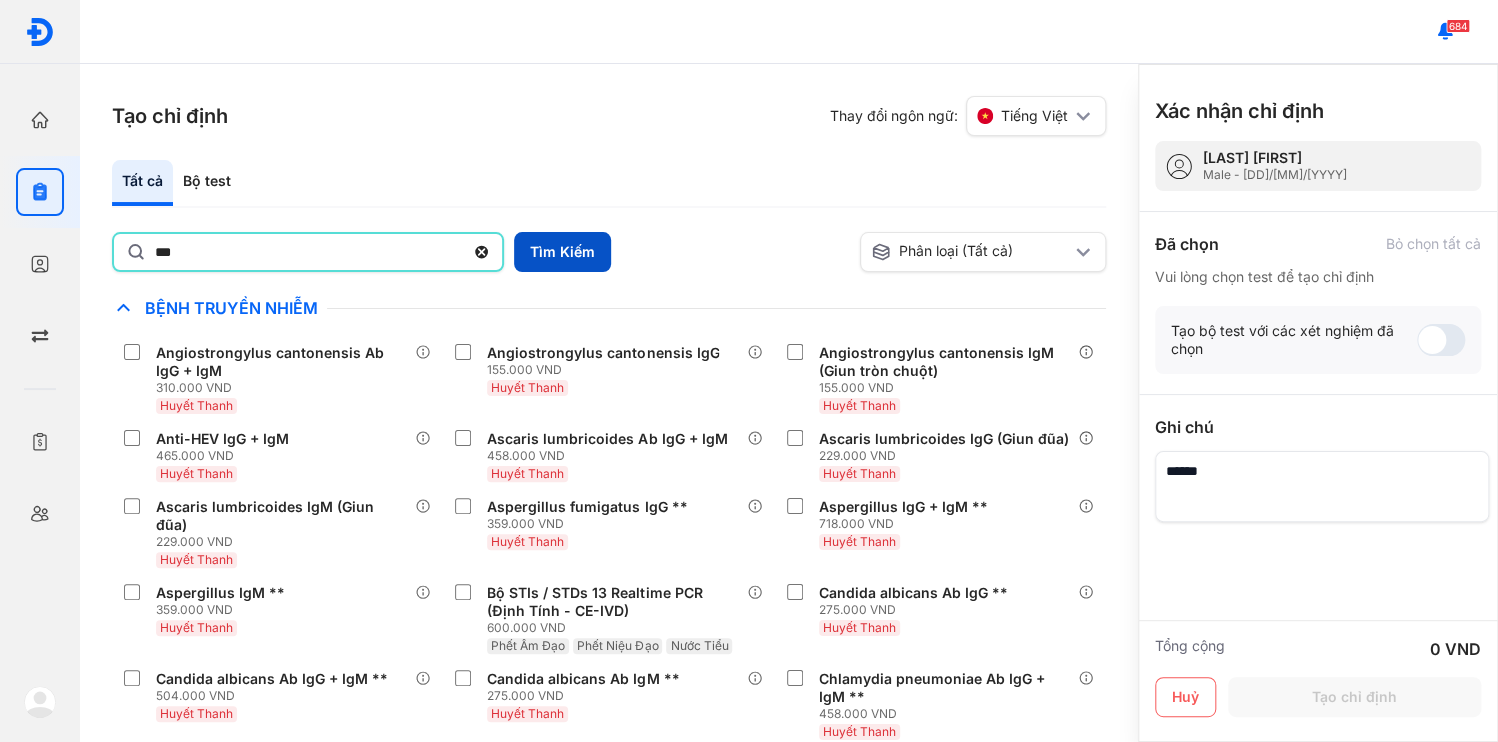 type on "***" 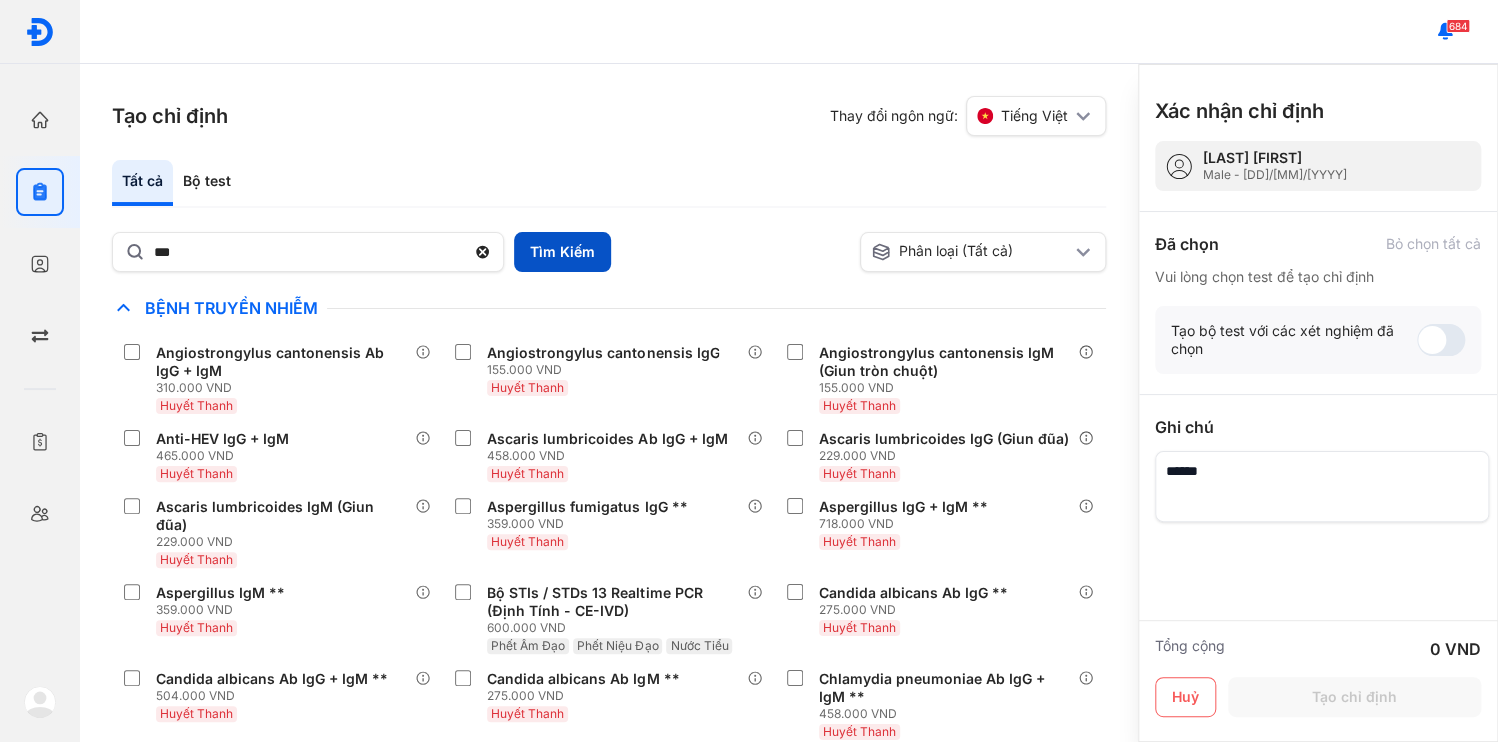 drag, startPoint x: 573, startPoint y: 233, endPoint x: 554, endPoint y: 237, distance: 19.416489 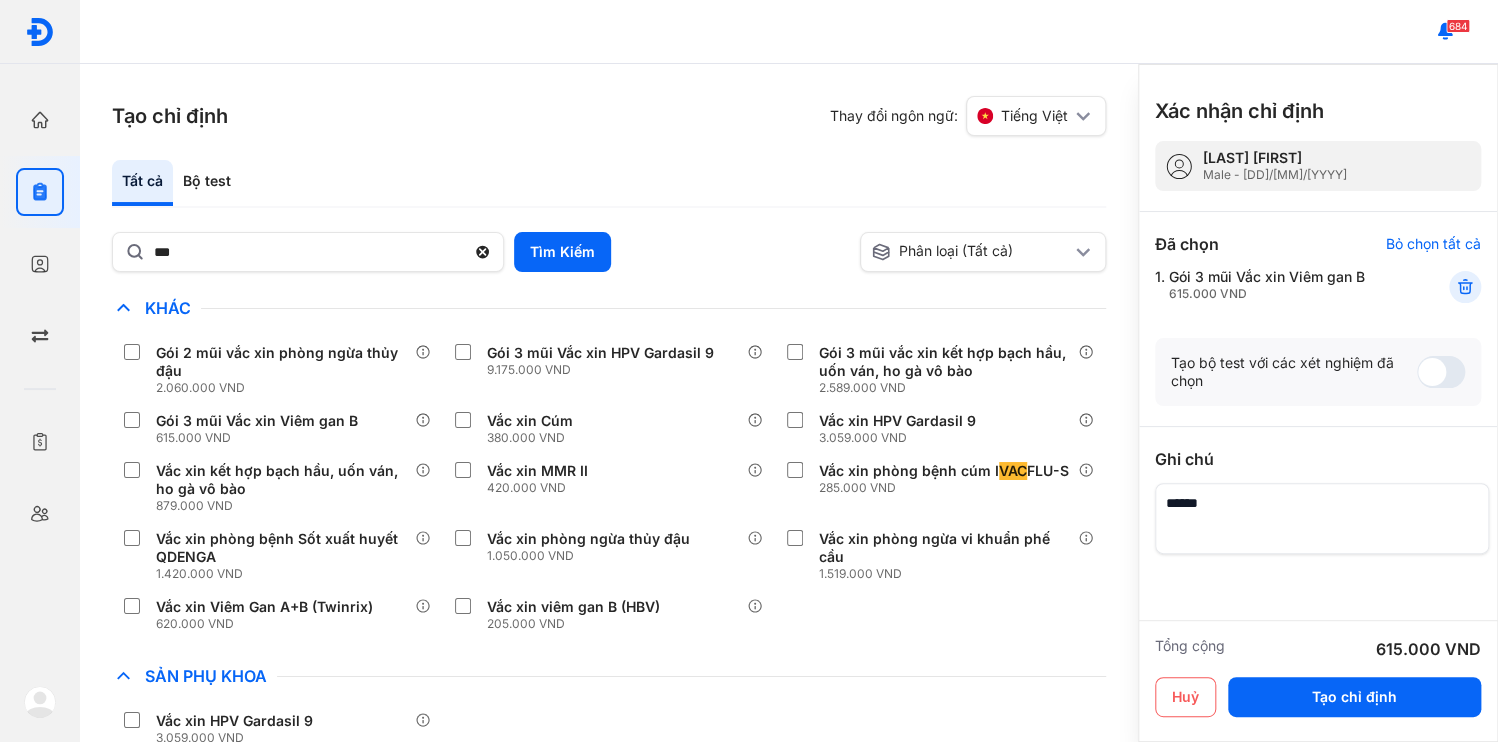 click at bounding box center [1322, 518] 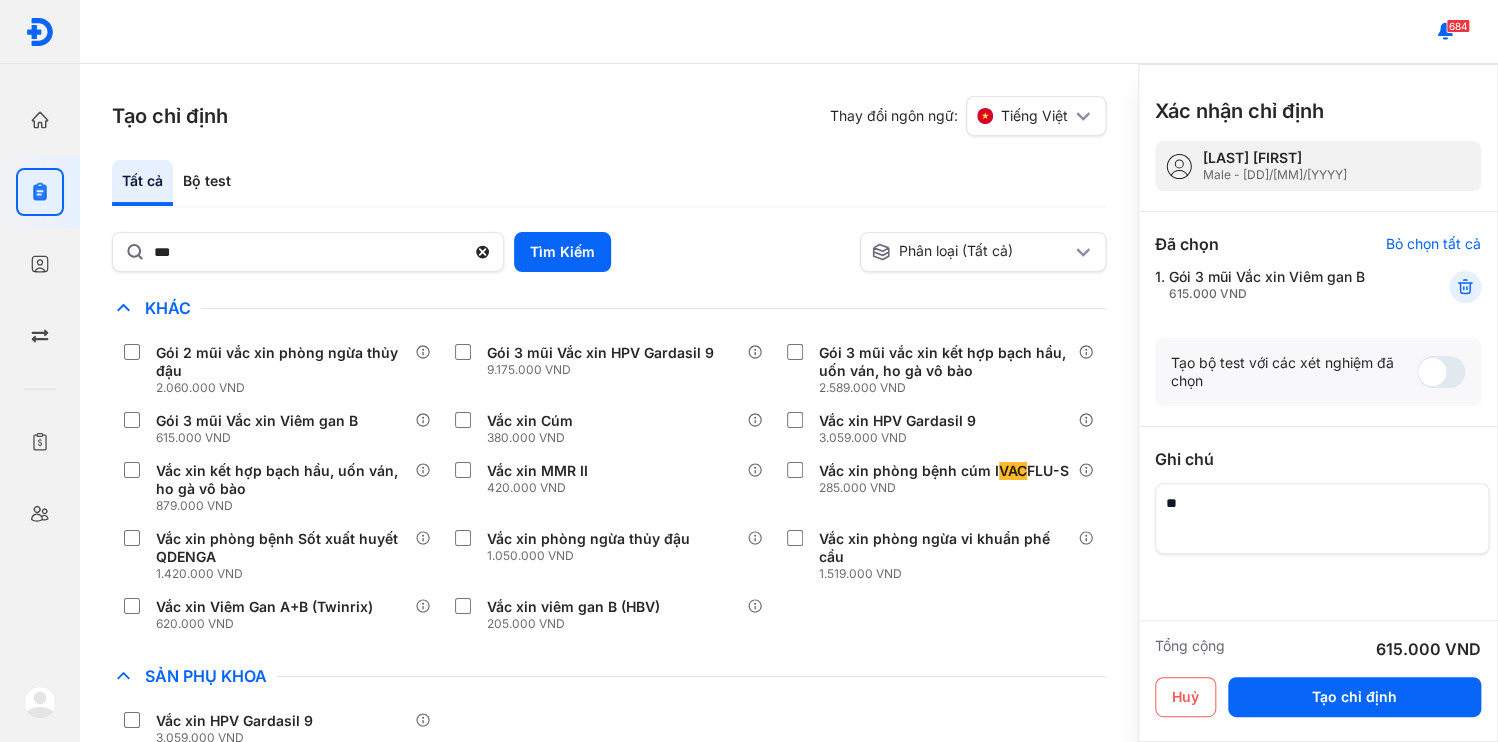 type on "*" 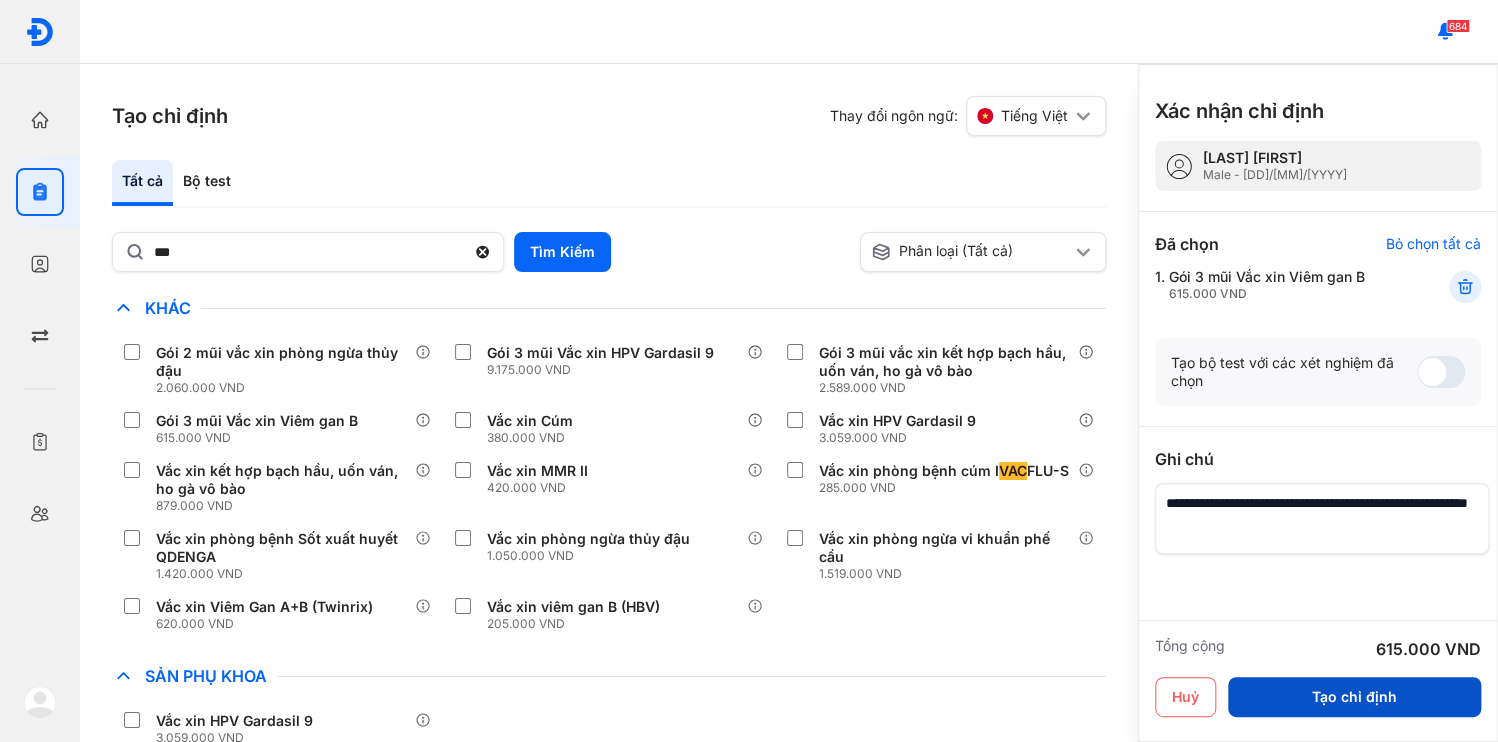 type on "**********" 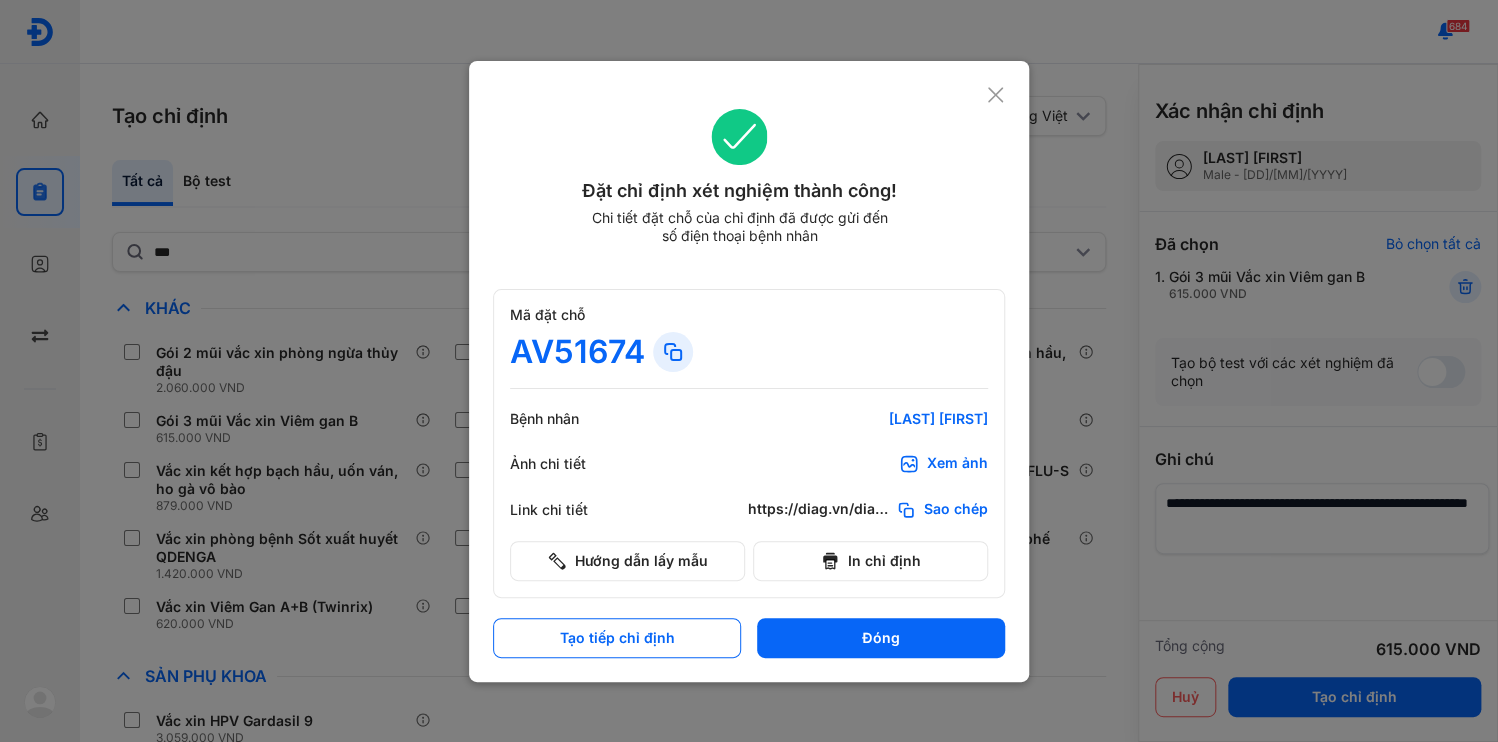 click on "Sao chép" 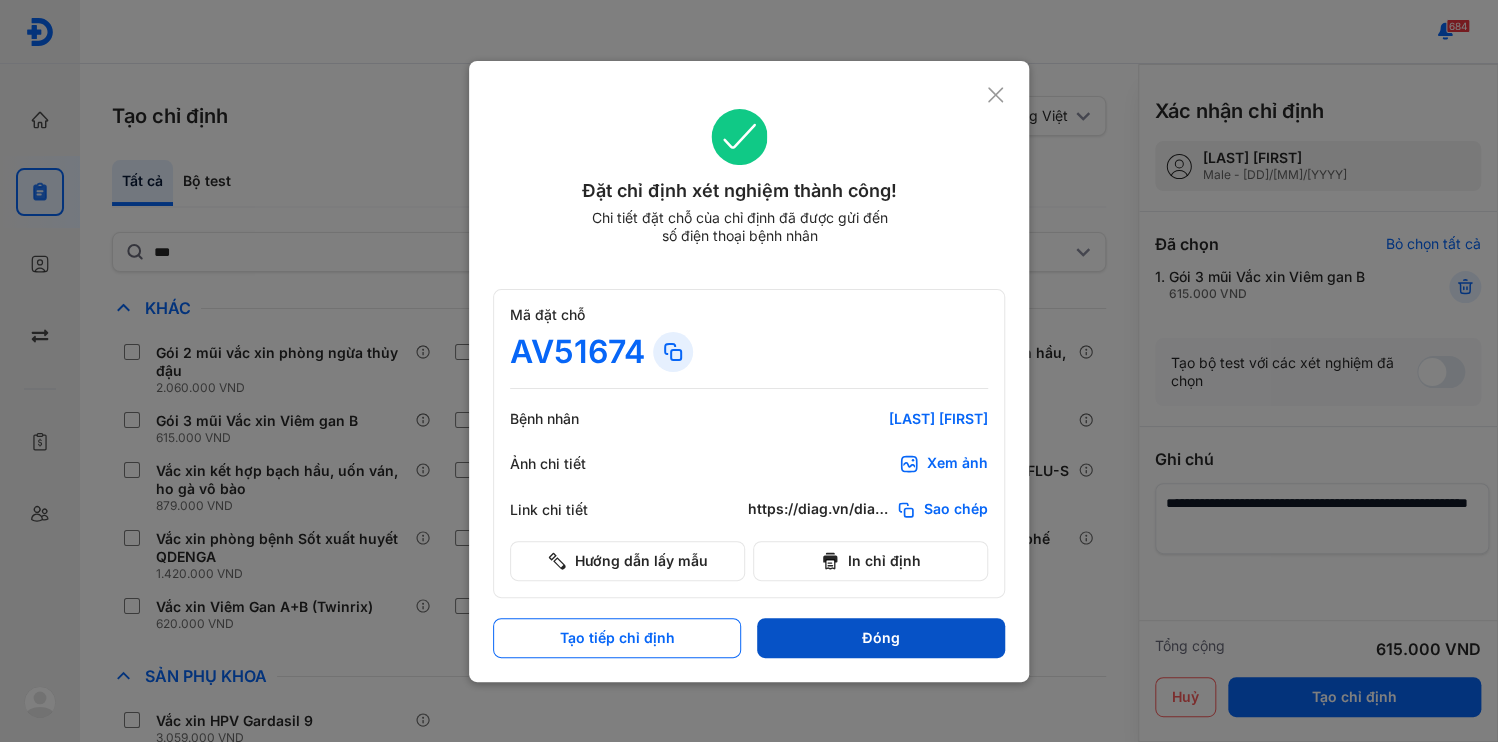 click on "Đóng" at bounding box center (881, 638) 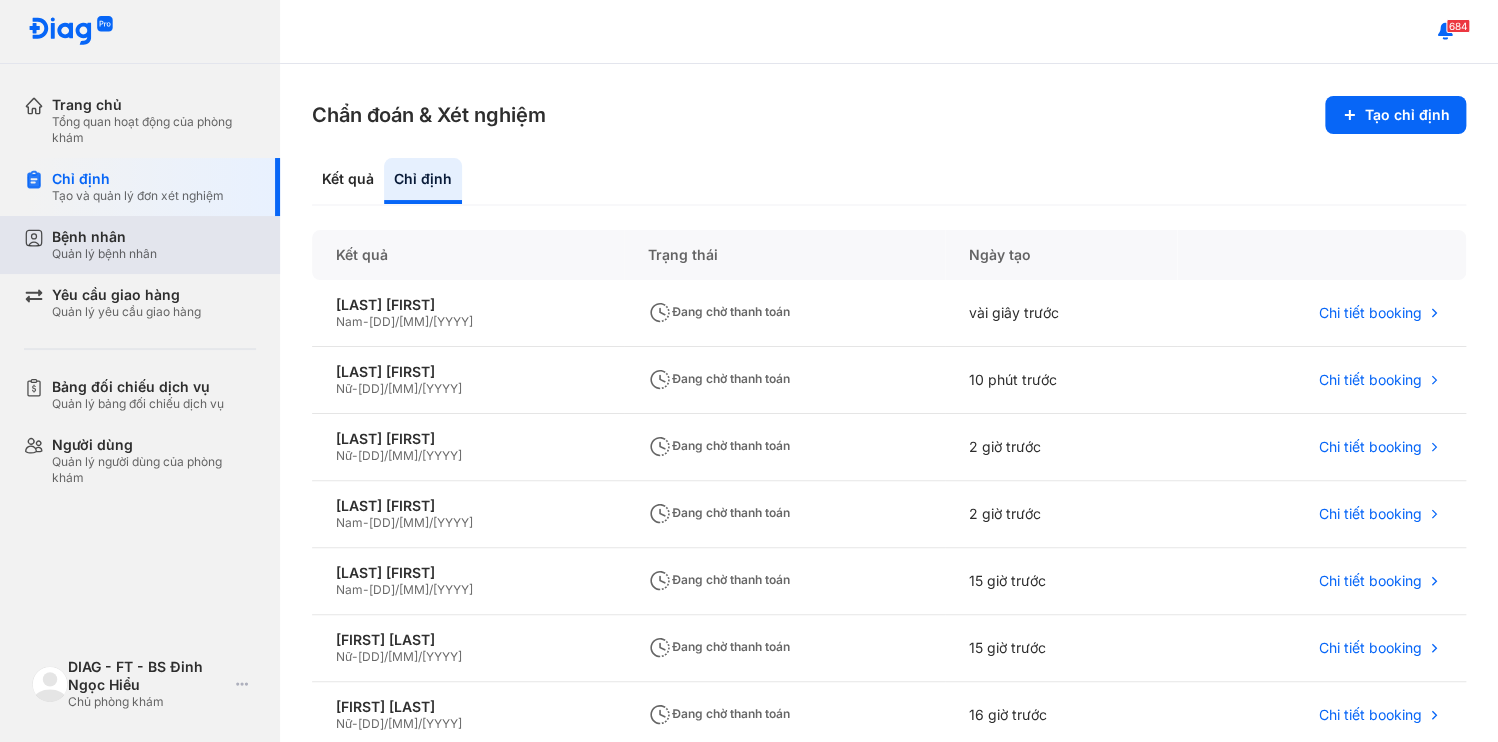 click on "Quản lý bệnh nhân" at bounding box center (104, 254) 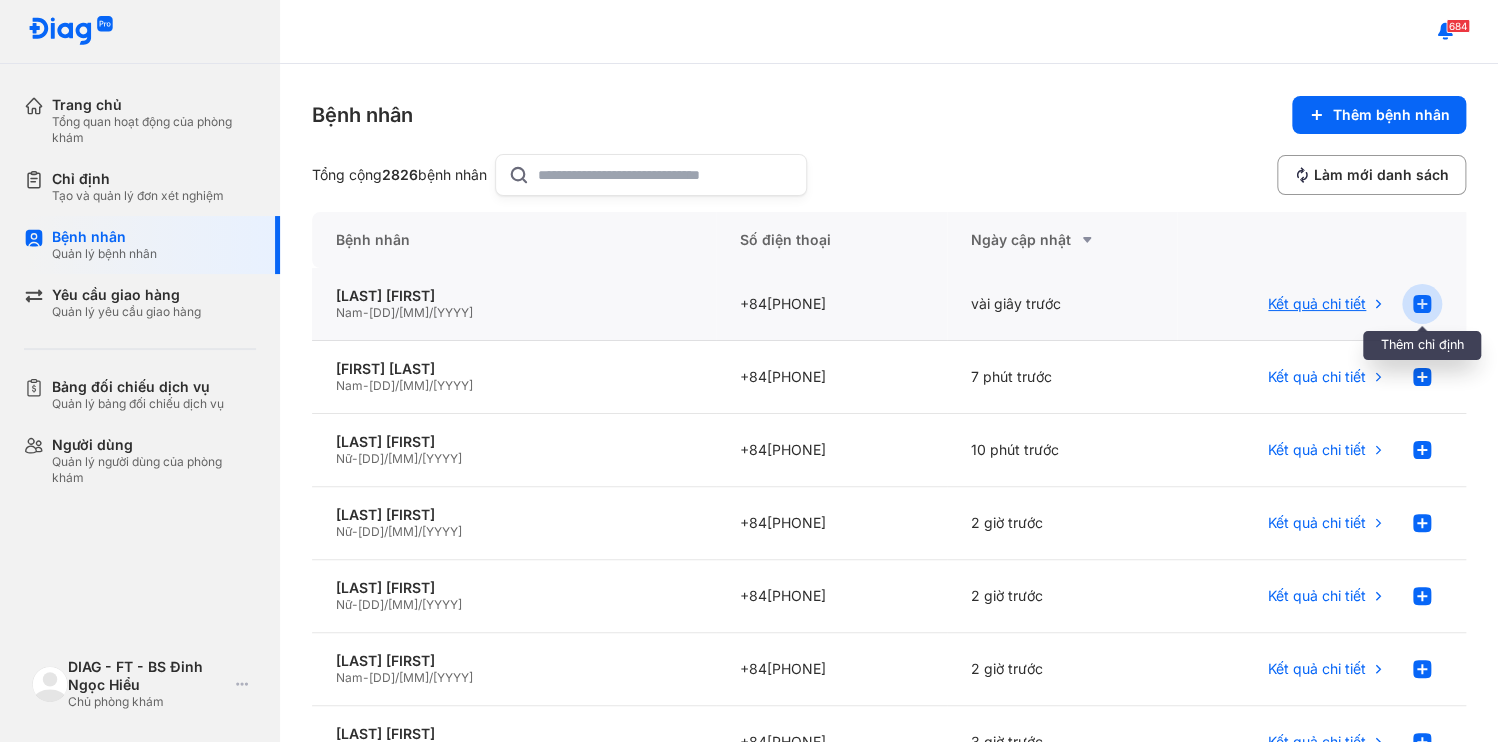click 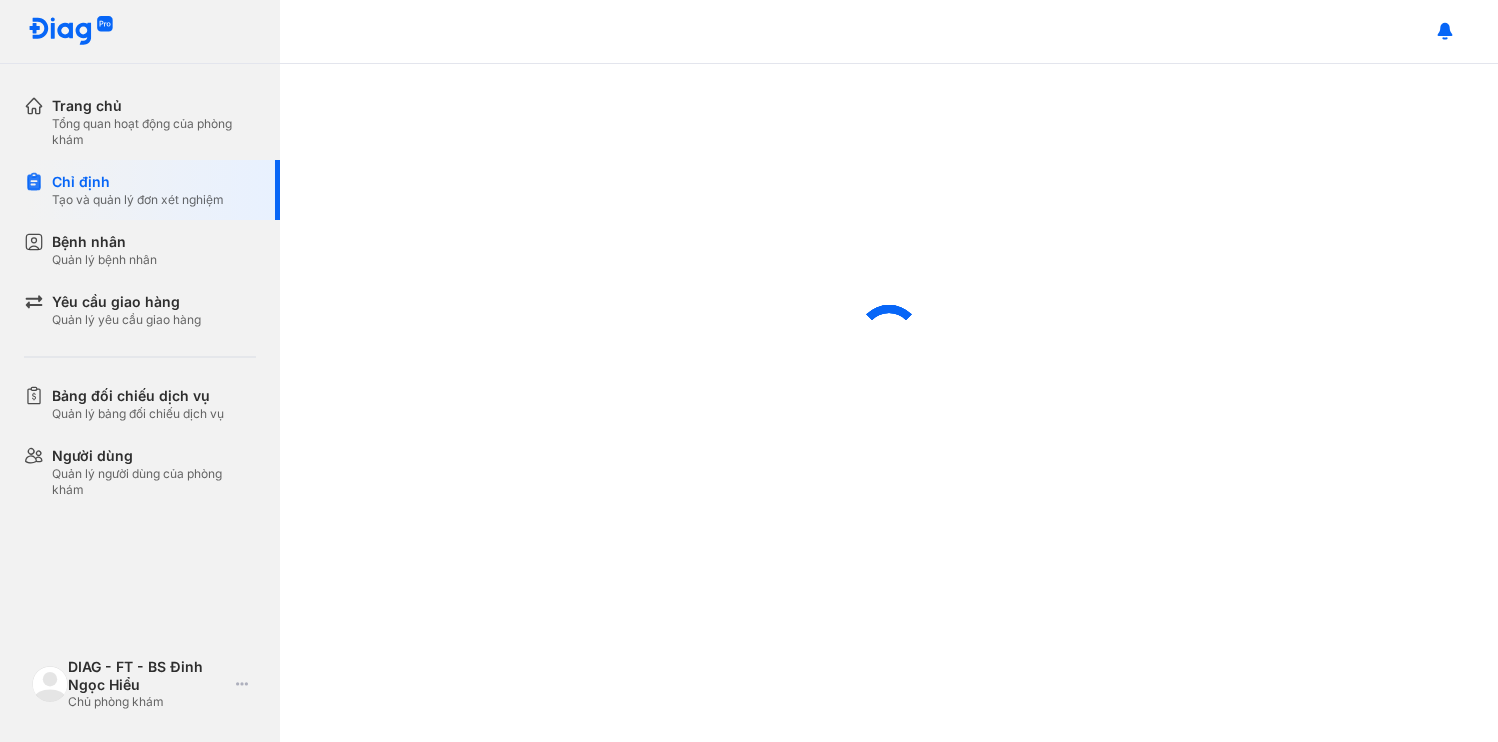 scroll, scrollTop: 0, scrollLeft: 0, axis: both 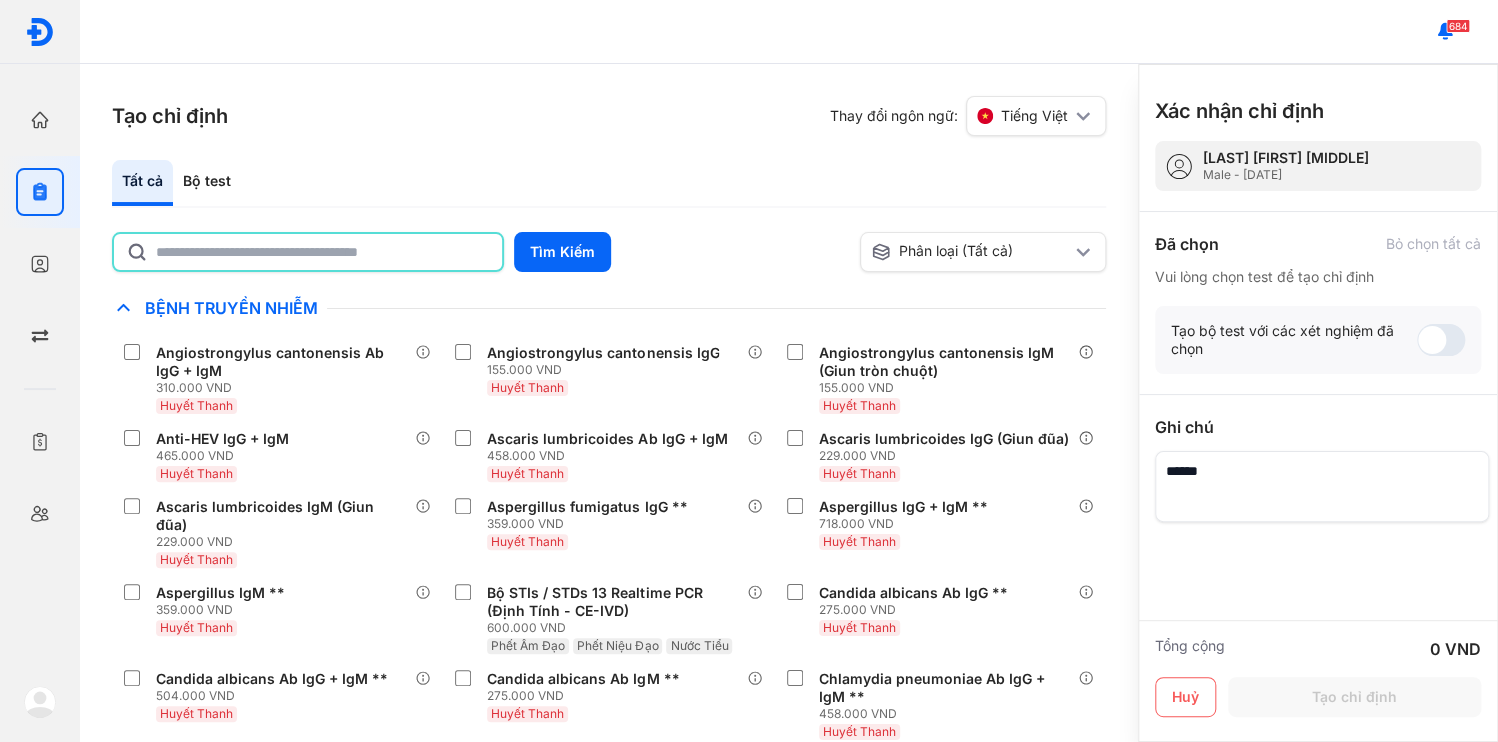 click 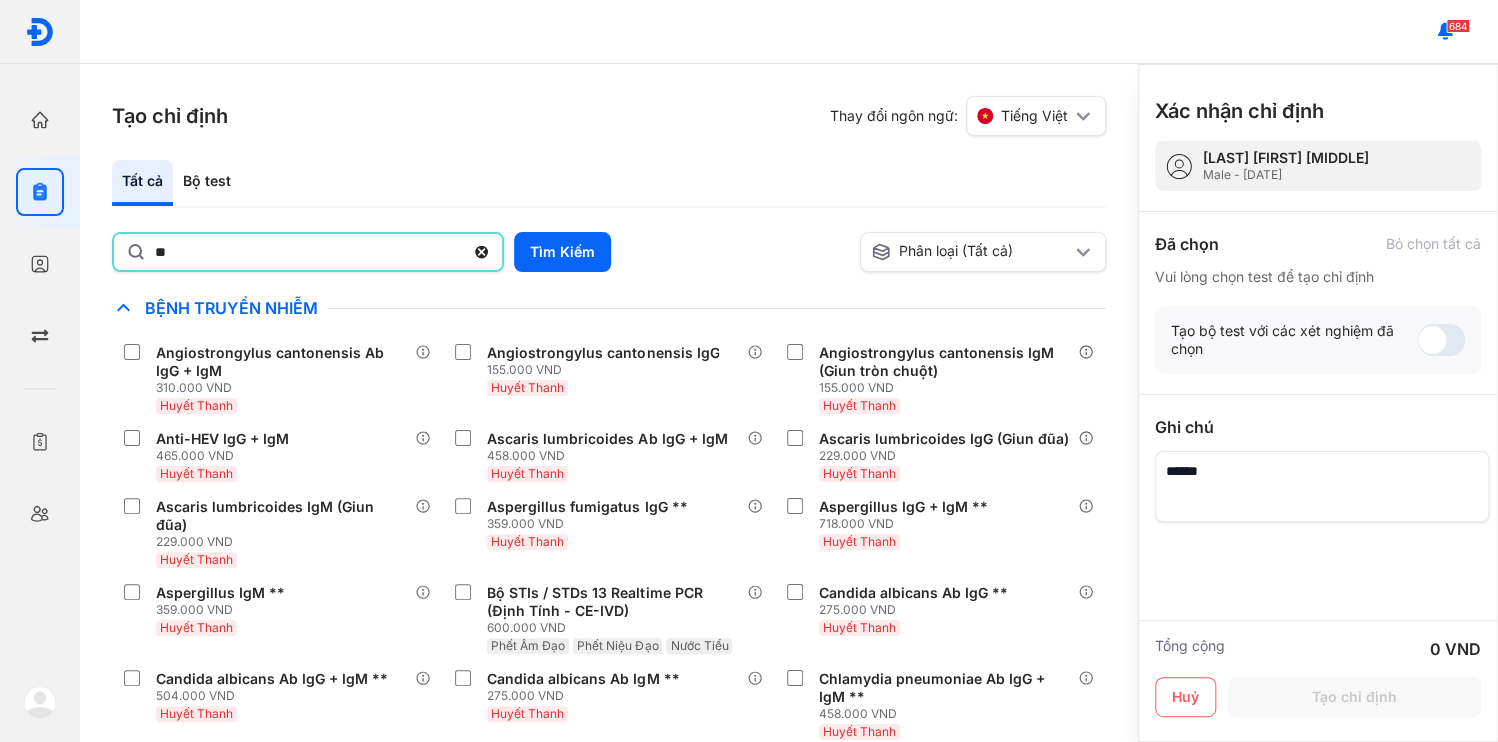 type on "**" 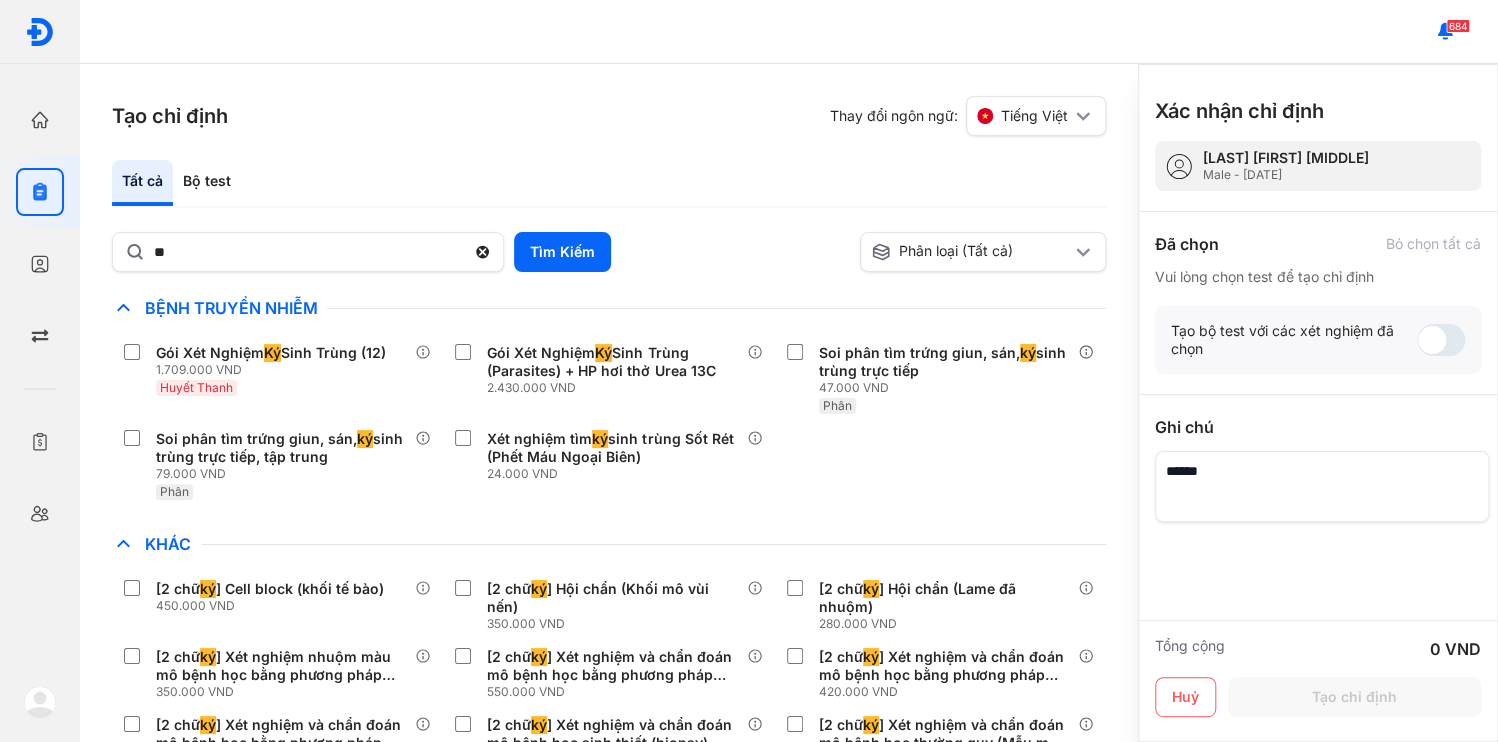 drag, startPoint x: 738, startPoint y: 227, endPoint x: 711, endPoint y: 229, distance: 27.073973 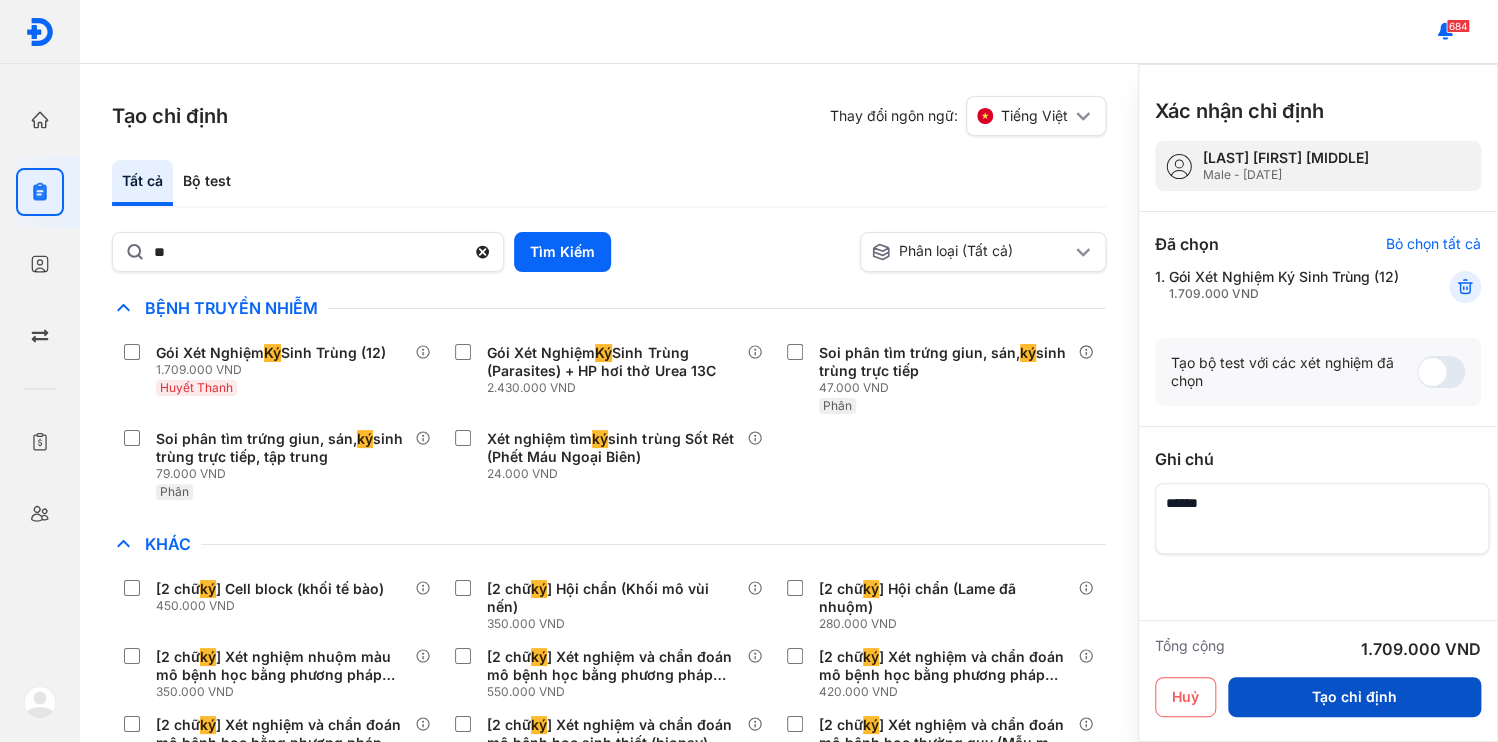 click on "Tạo chỉ định" at bounding box center [1354, 697] 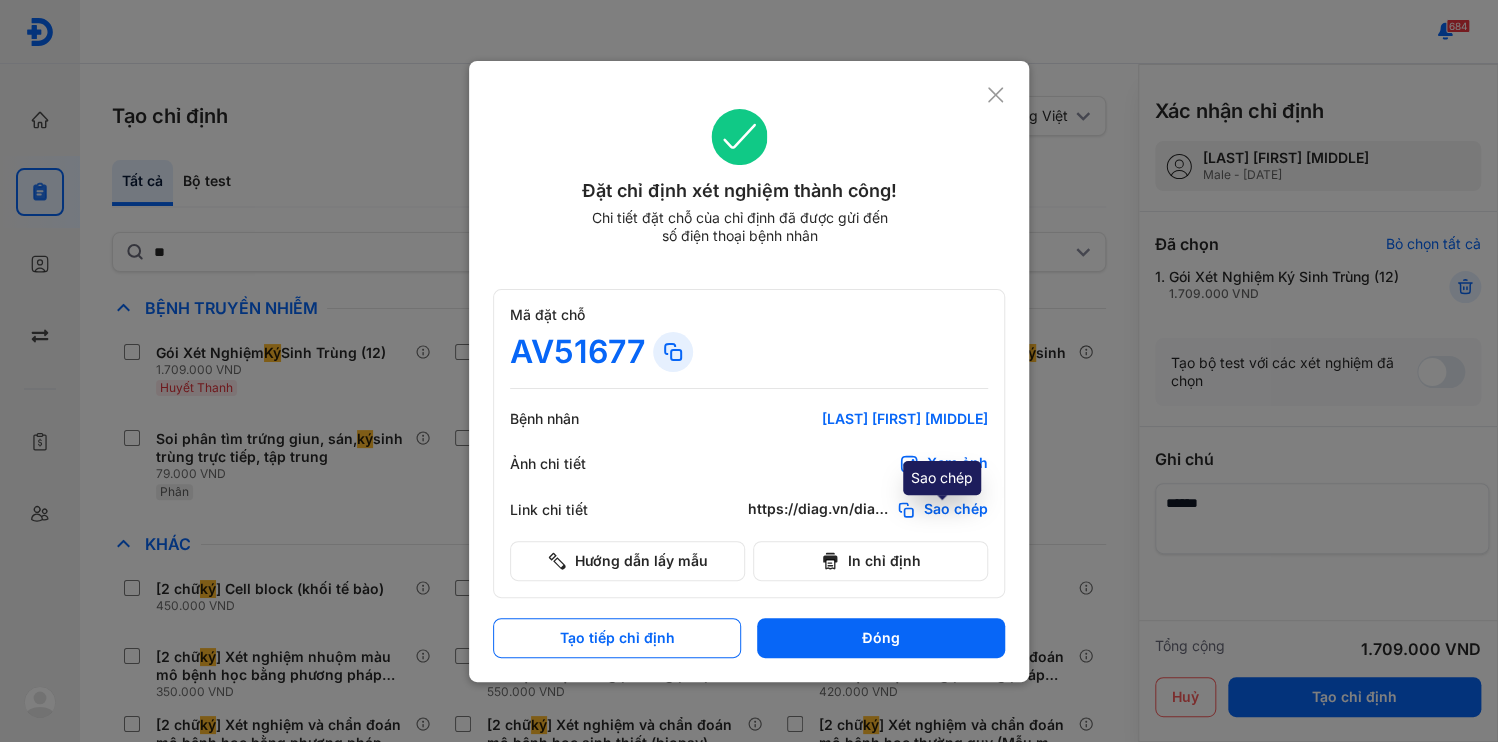 click on "Sao chép" 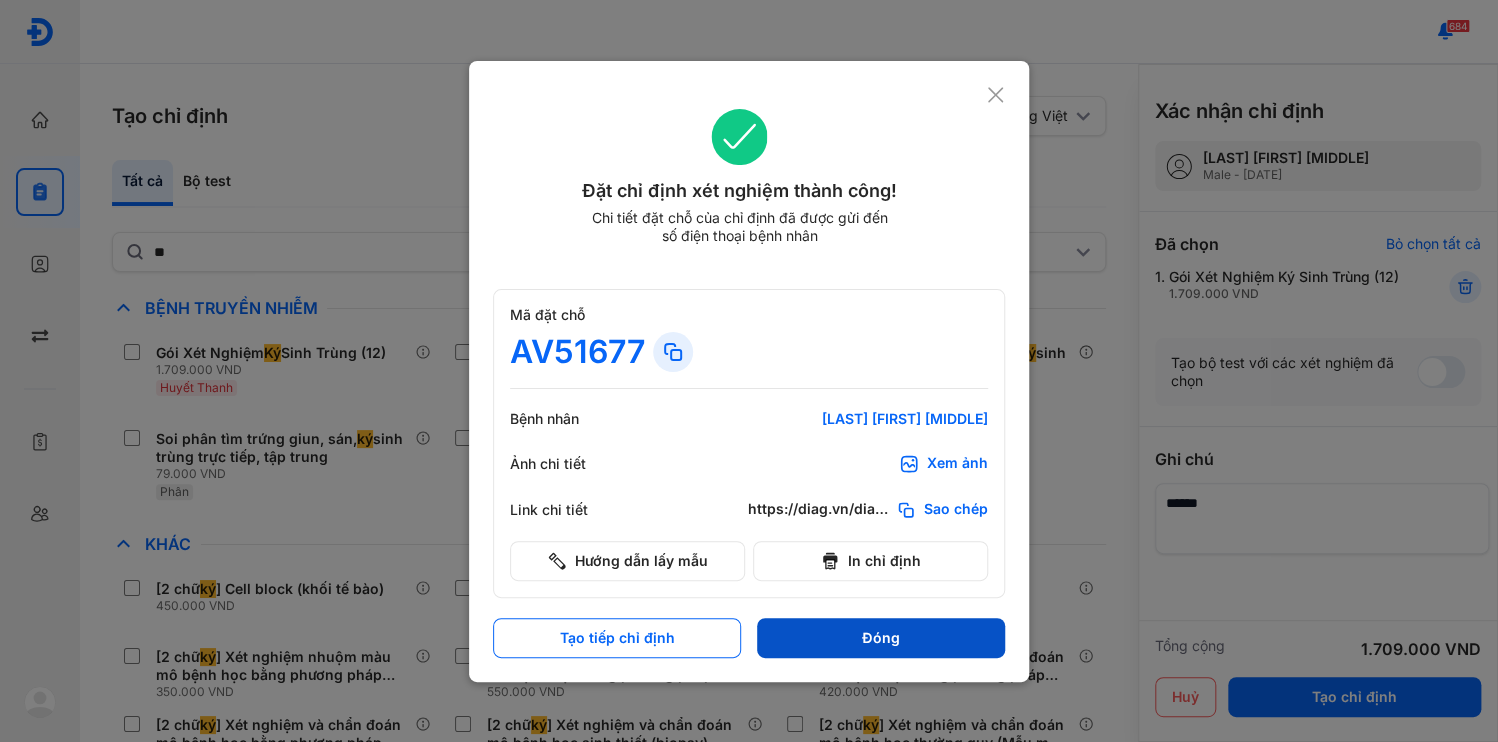 click on "Đóng" at bounding box center [881, 638] 